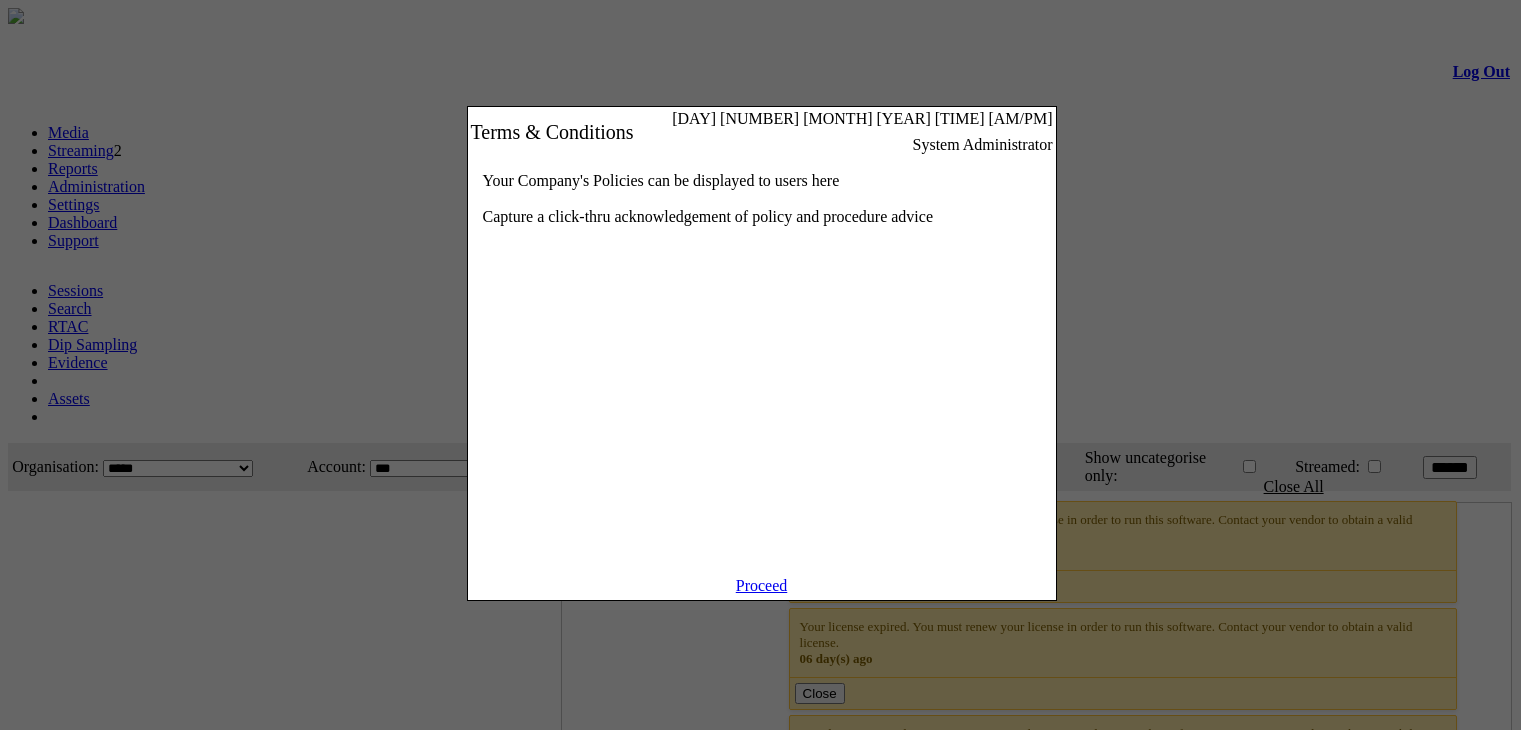 scroll, scrollTop: 0, scrollLeft: 0, axis: both 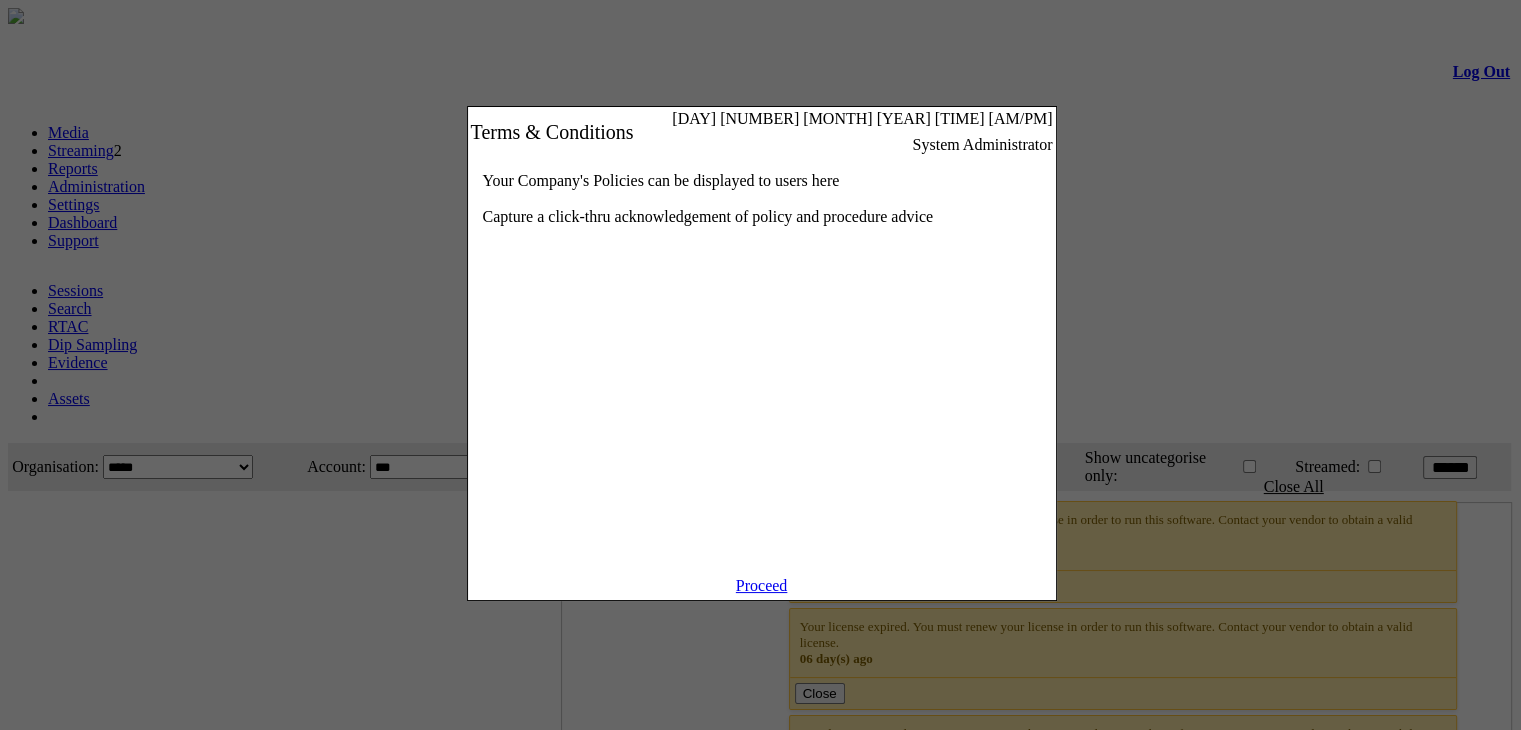 click on "Terms & Conditions
Fri 01 Aug 2025 10:28 AM
System Administrator
Your Company's Policies can be displayed to users here
Capture a click-thru acknowledgement of policy and procedure advice
Proceed" at bounding box center [762, 353] 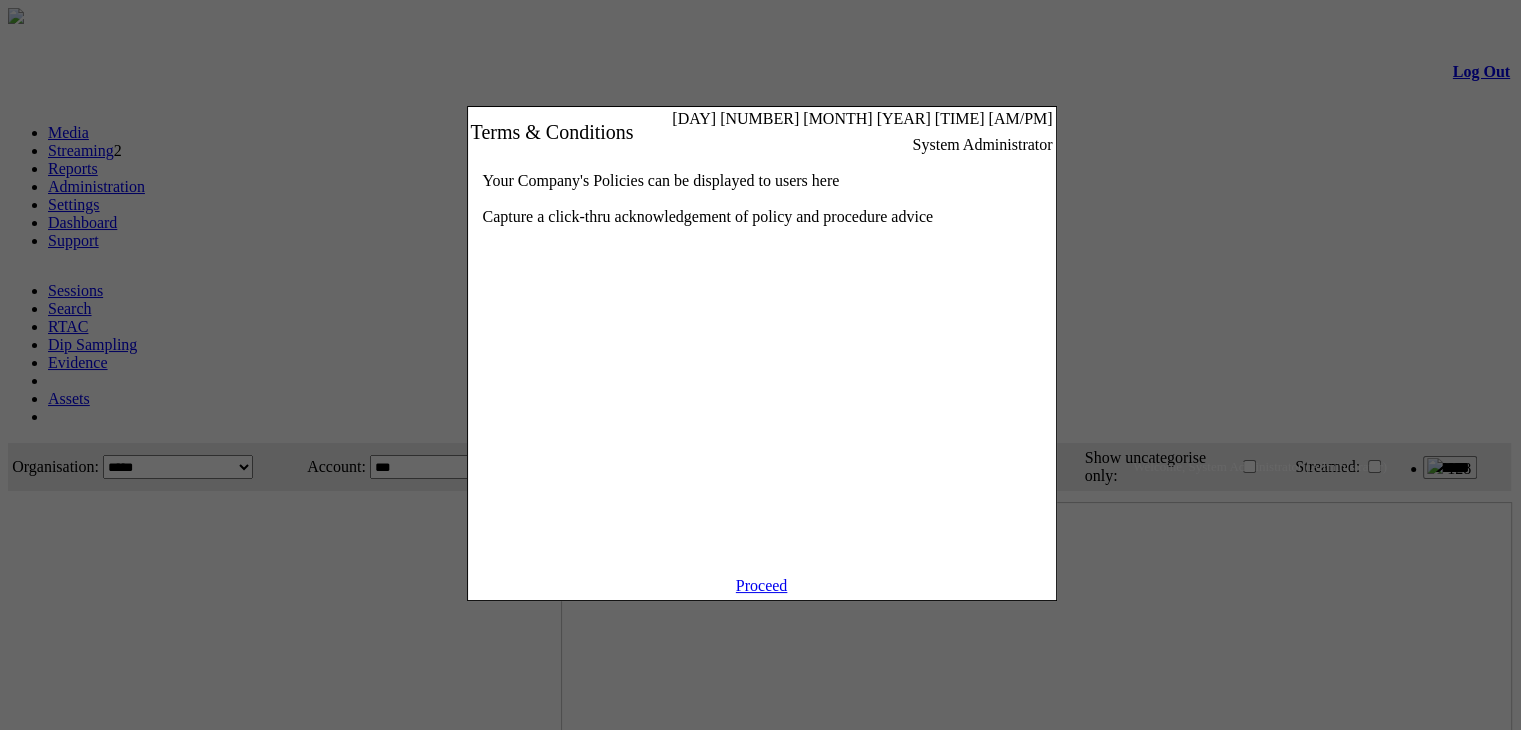 click on "Proceed" at bounding box center (762, 585) 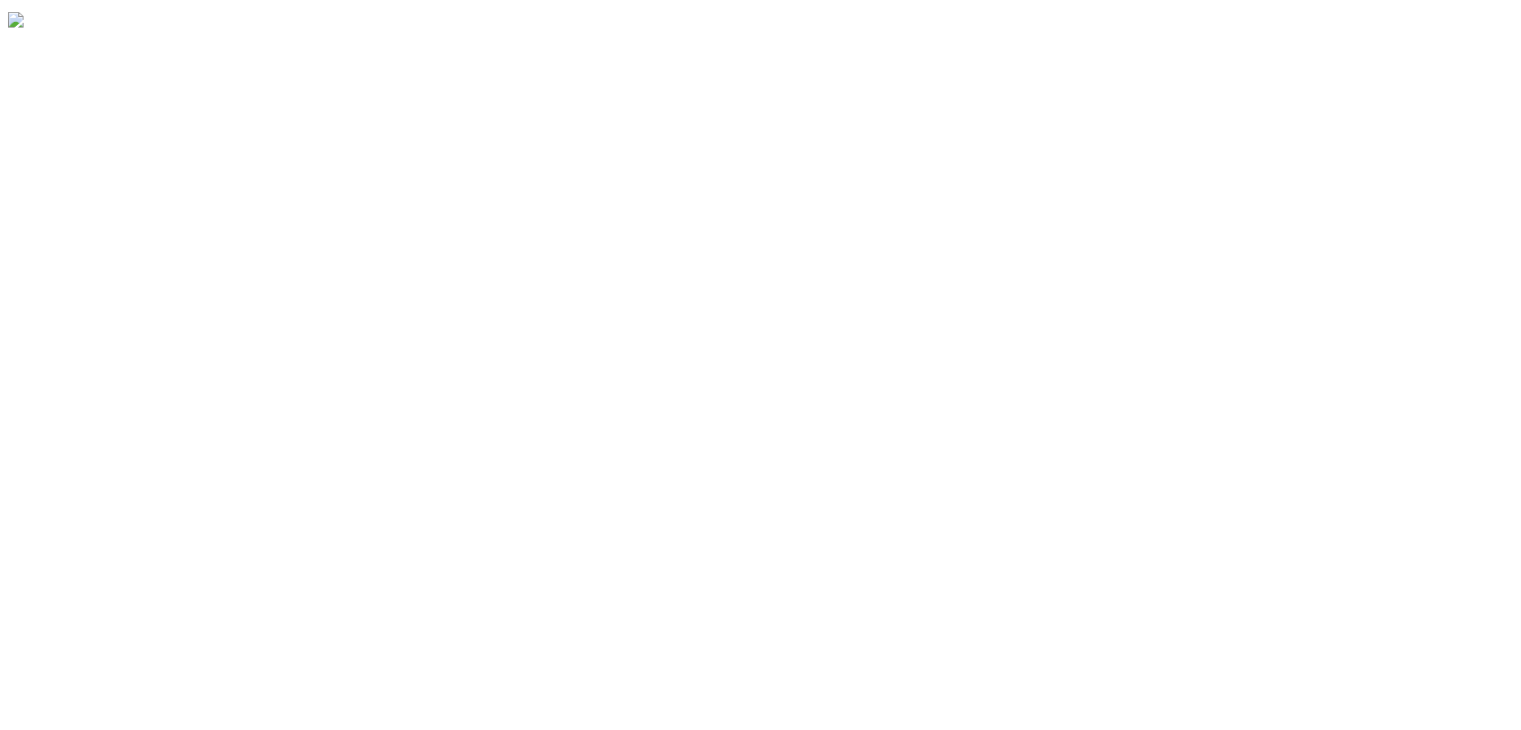 scroll, scrollTop: 0, scrollLeft: 0, axis: both 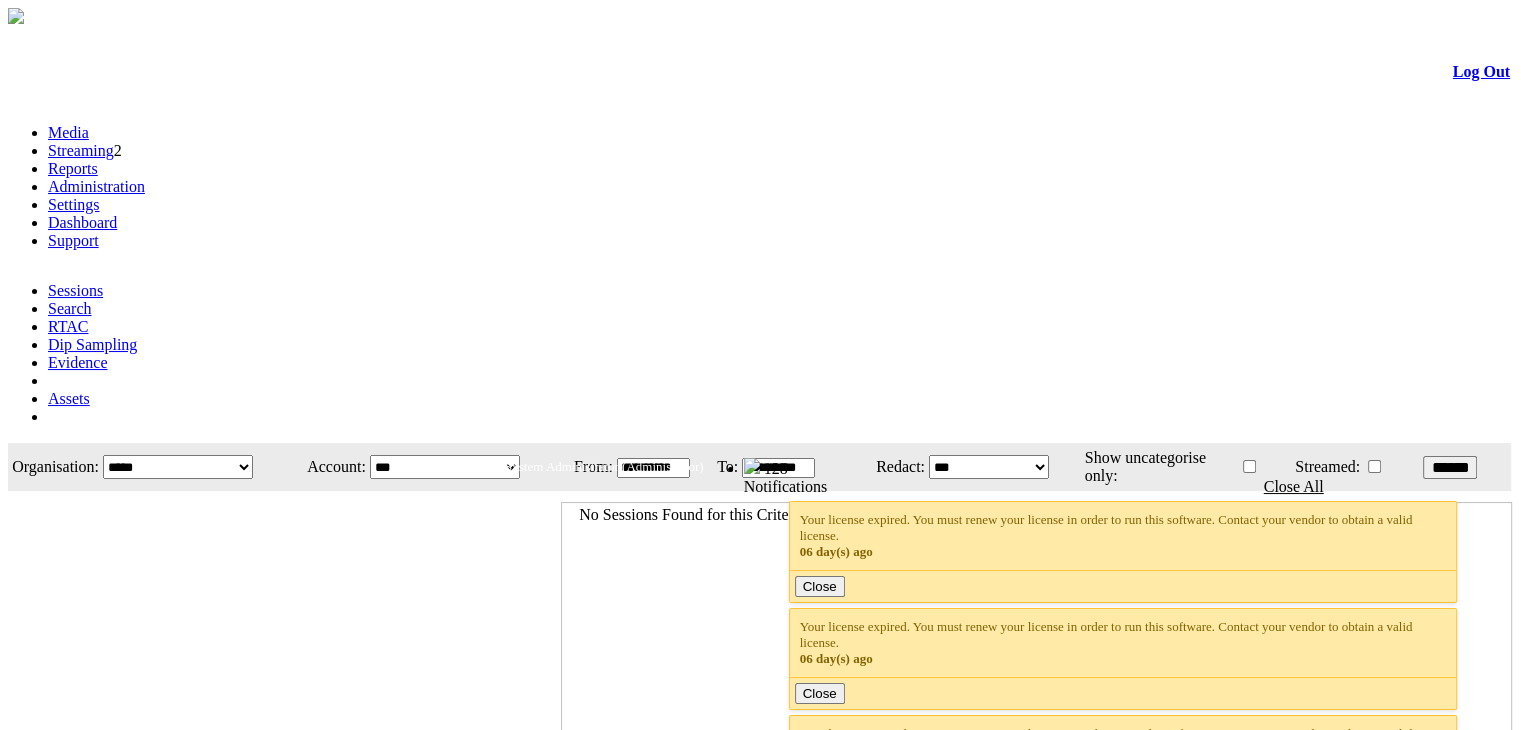 click on "Streaming" at bounding box center [81, 150] 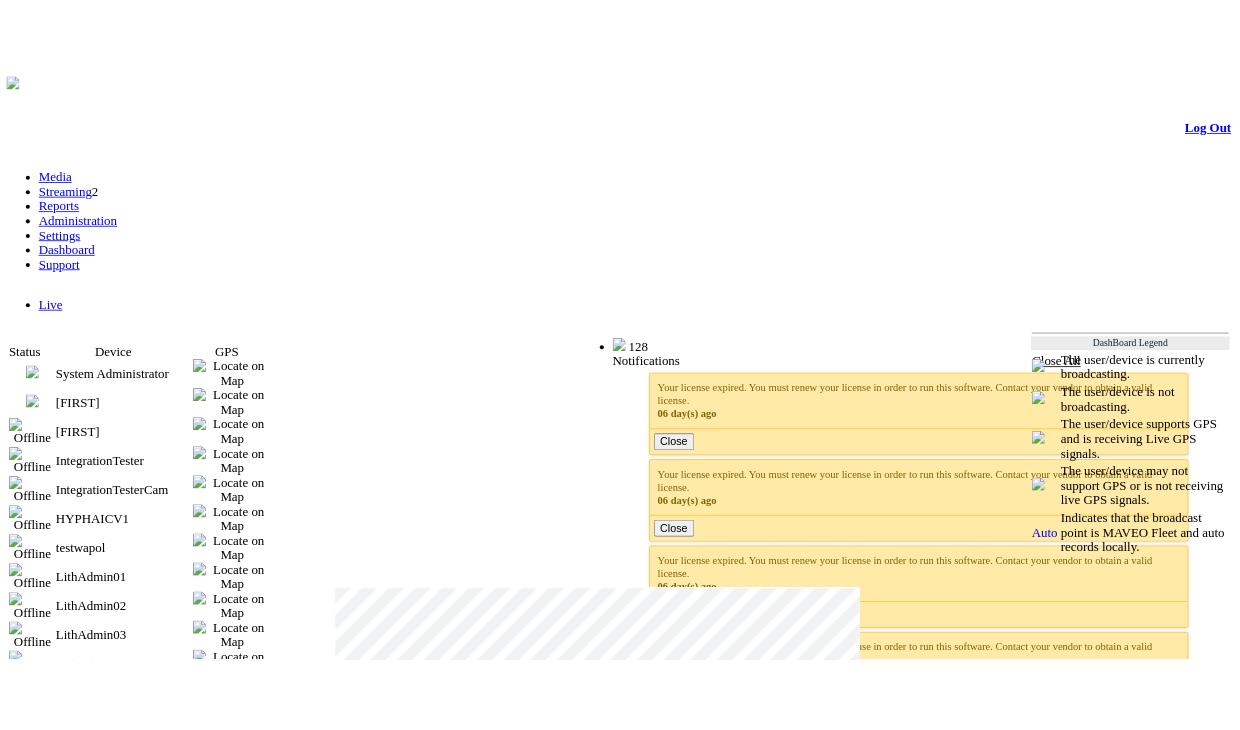 scroll, scrollTop: 0, scrollLeft: 0, axis: both 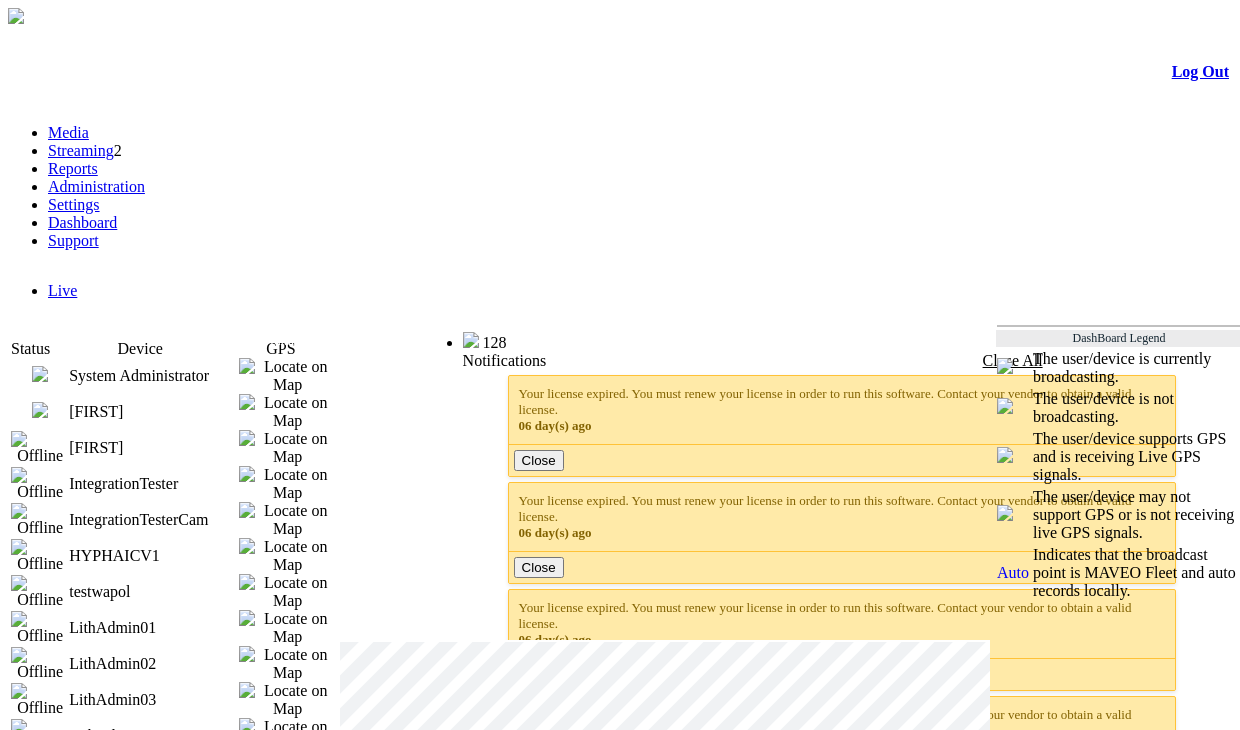 click at bounding box center (40, 410) 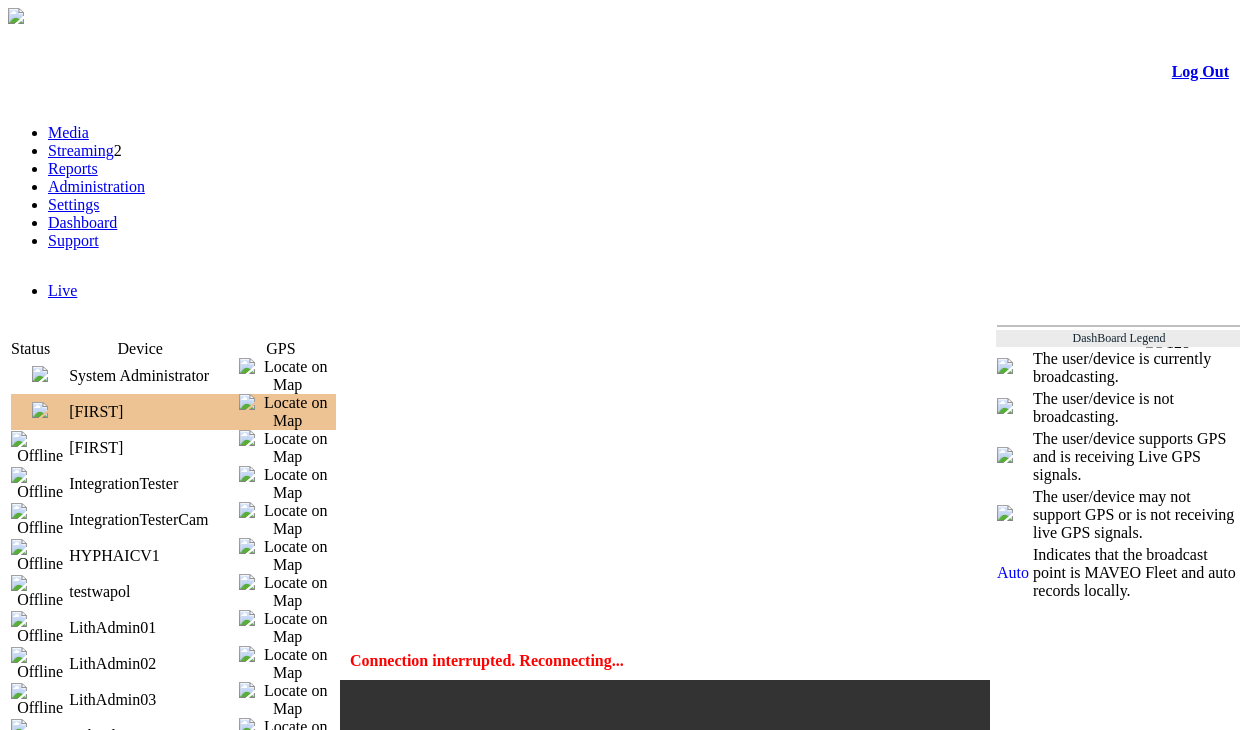 click at bounding box center [40, 374] 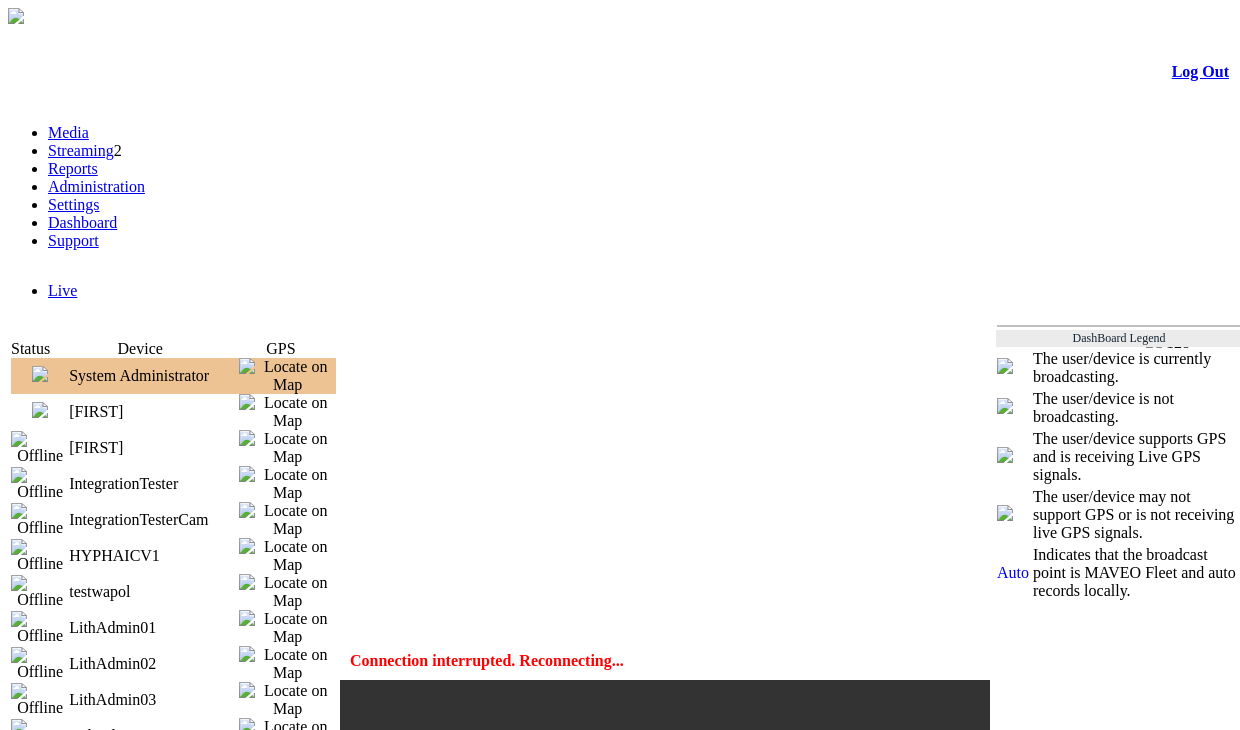 click at bounding box center [40, 410] 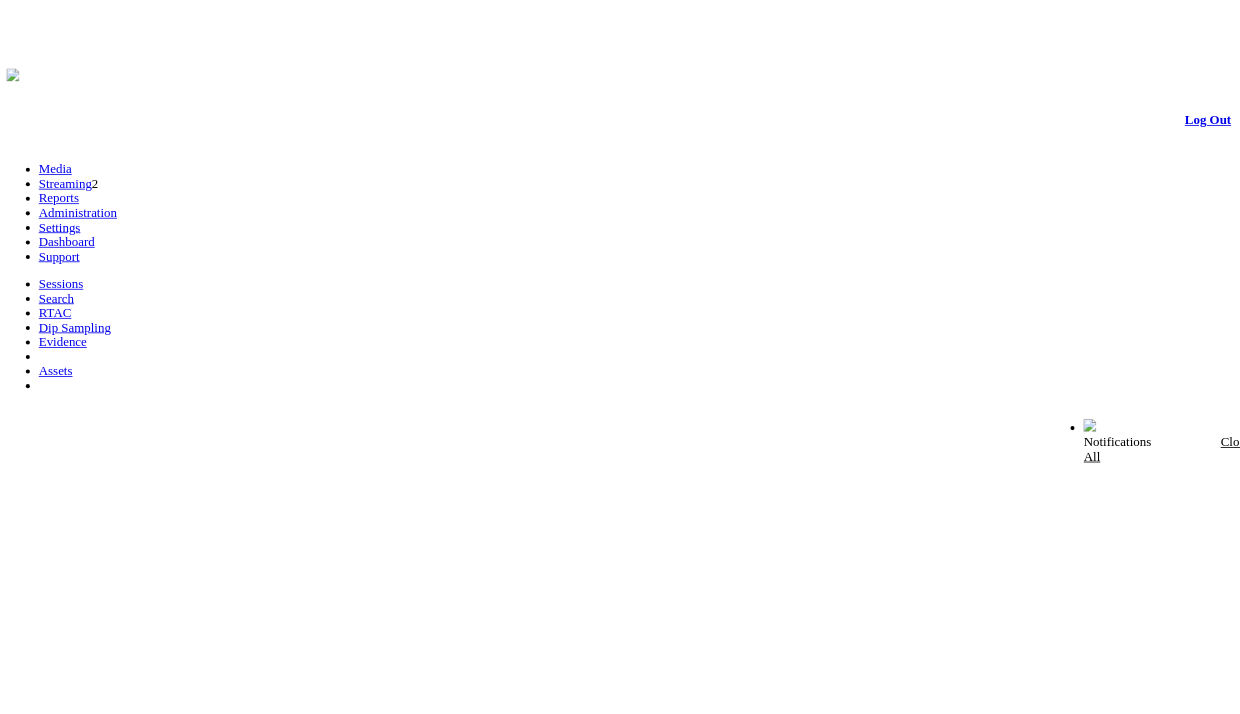 scroll, scrollTop: 0, scrollLeft: 0, axis: both 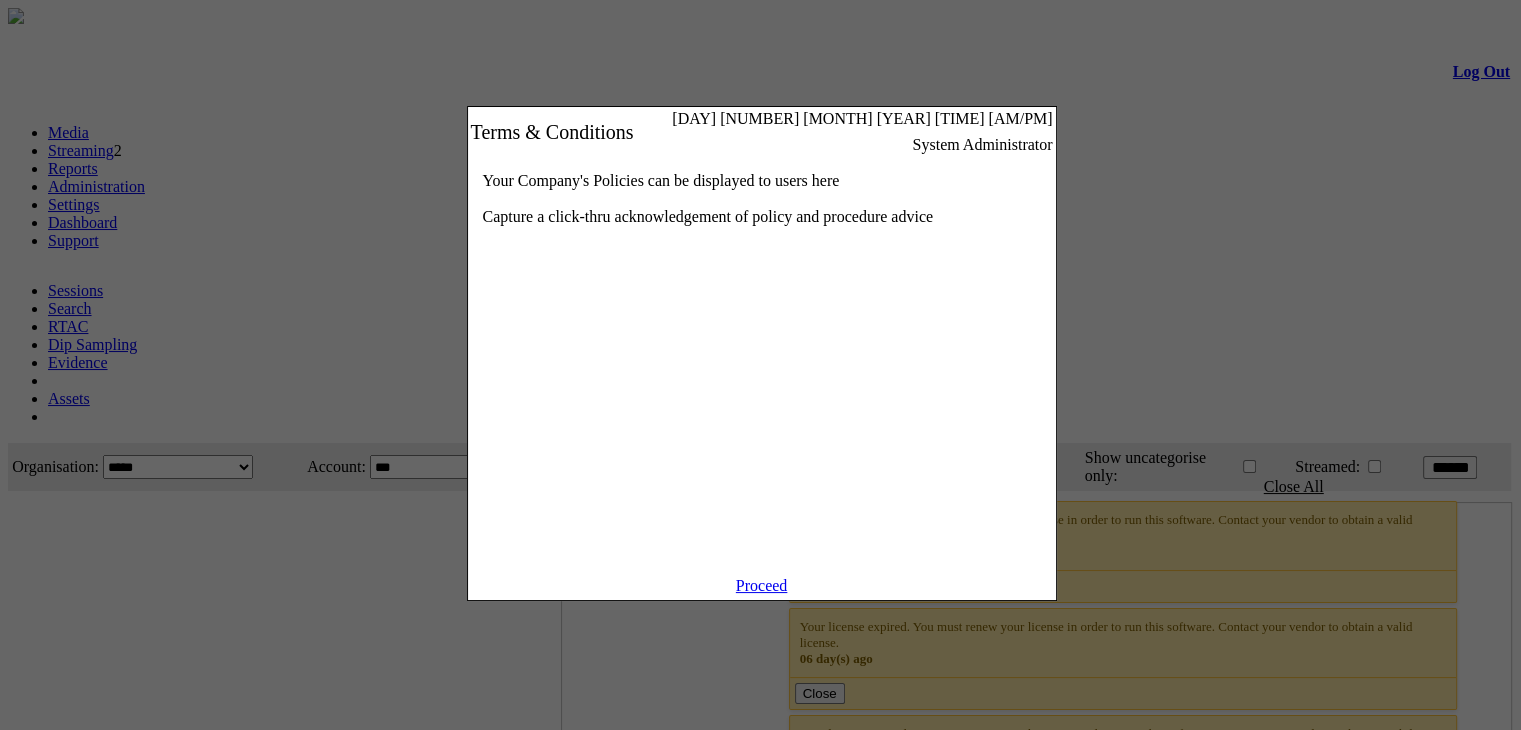 click on "Proceed" at bounding box center (762, 585) 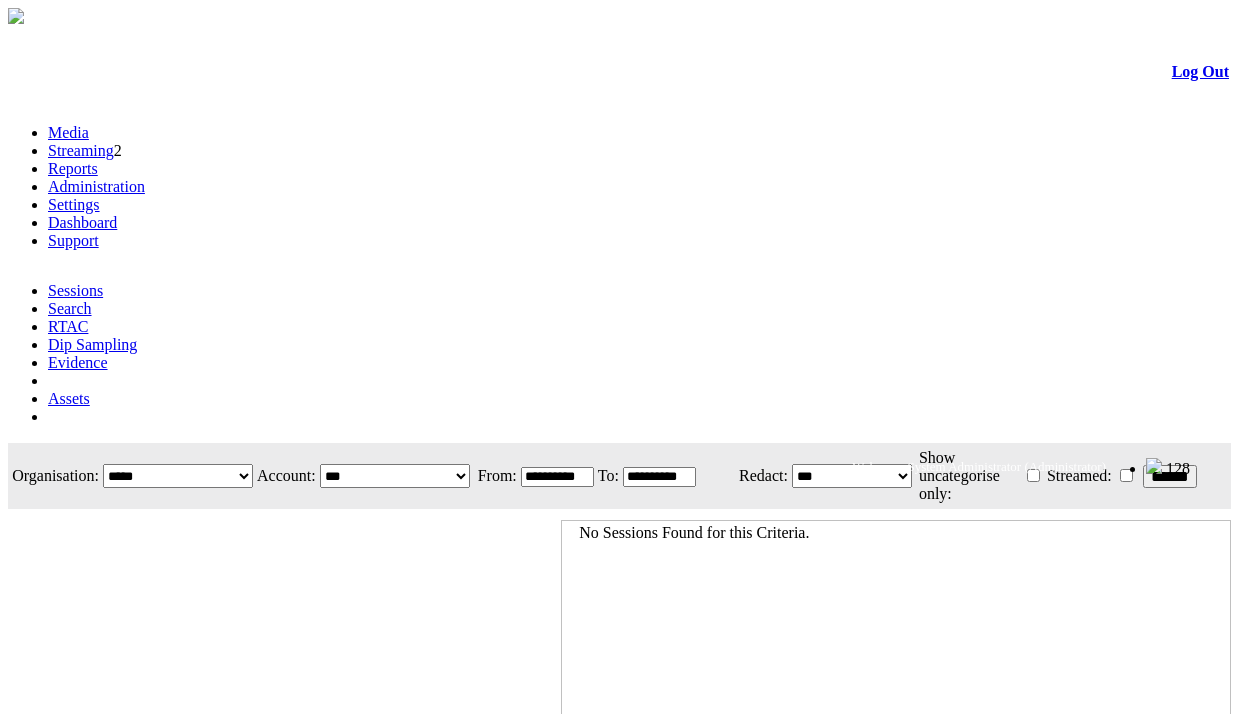 click on "Streaming" at bounding box center [81, 150] 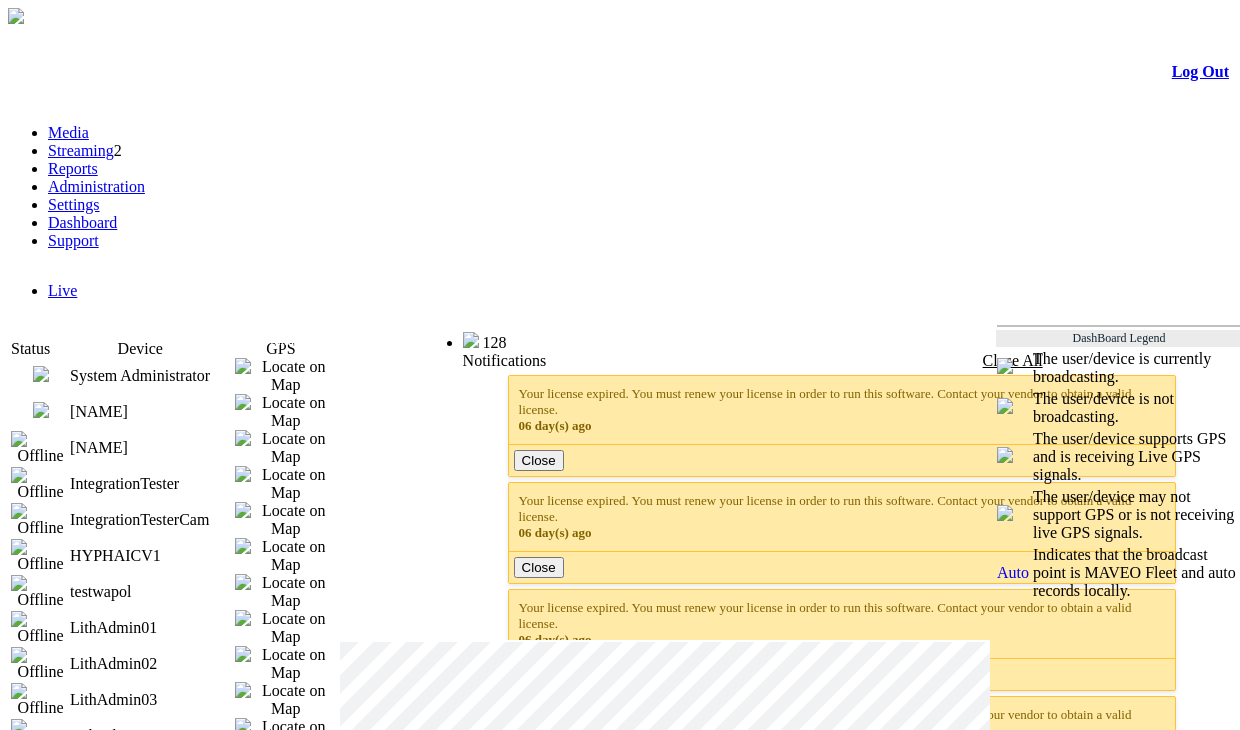 scroll, scrollTop: 0, scrollLeft: 0, axis: both 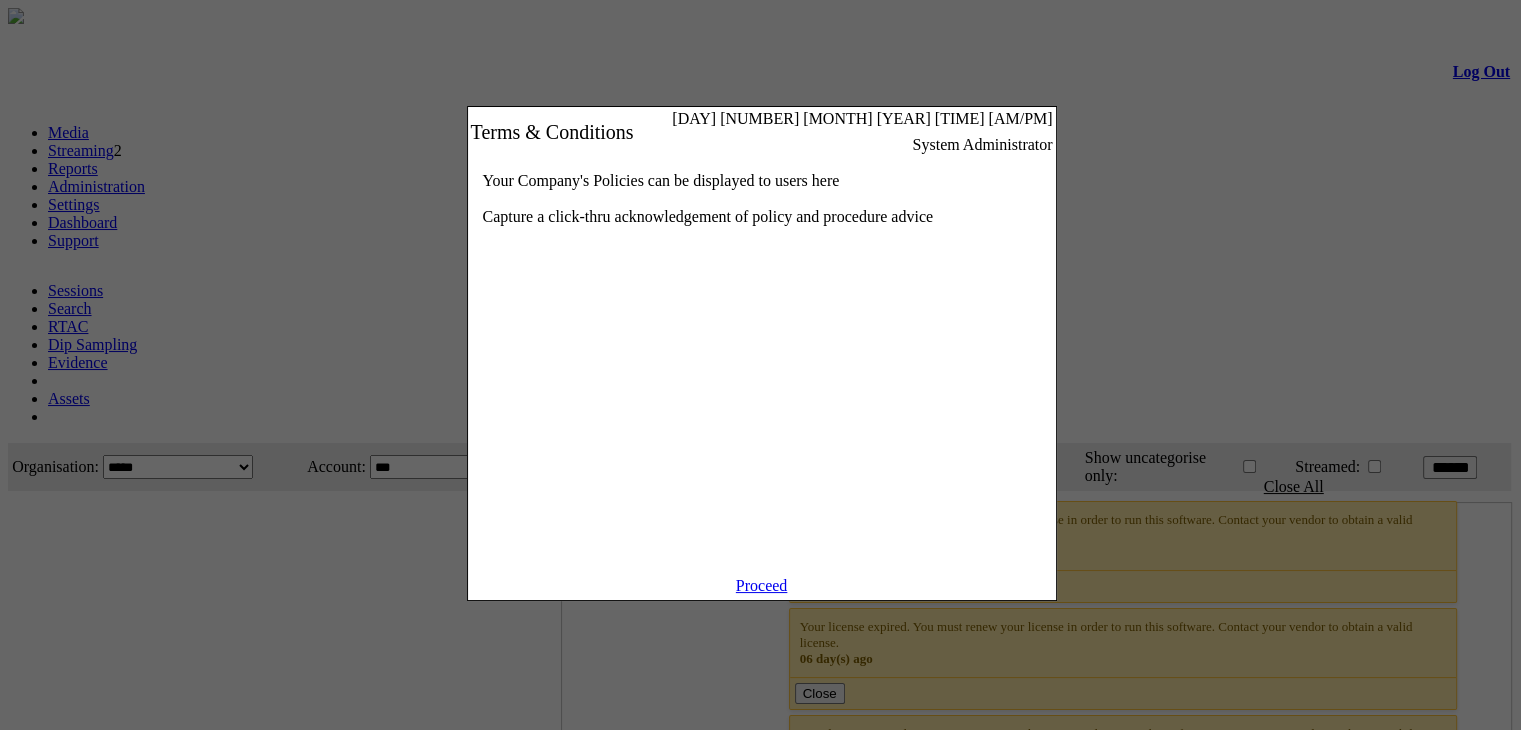 click on "Proceed" at bounding box center (762, 585) 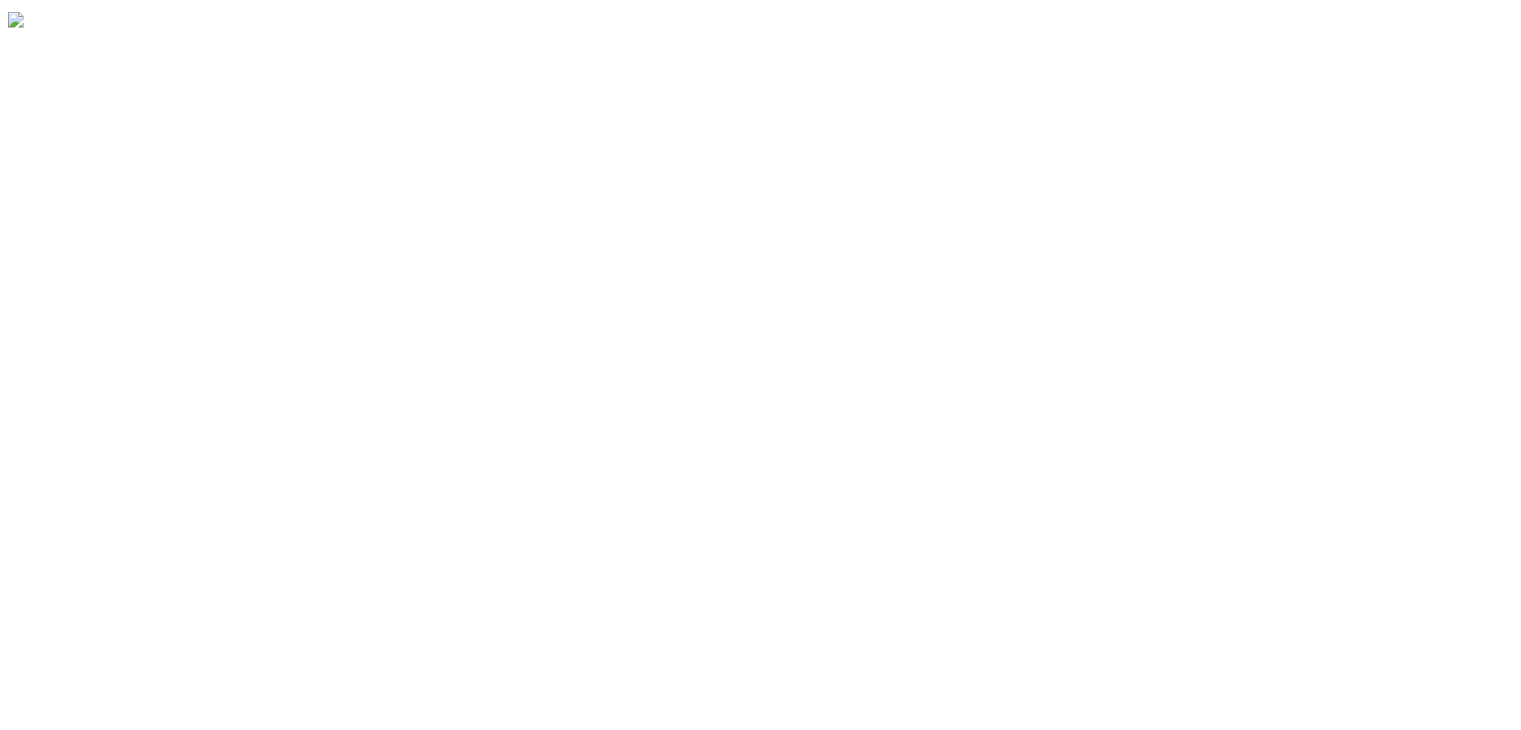 scroll, scrollTop: 0, scrollLeft: 0, axis: both 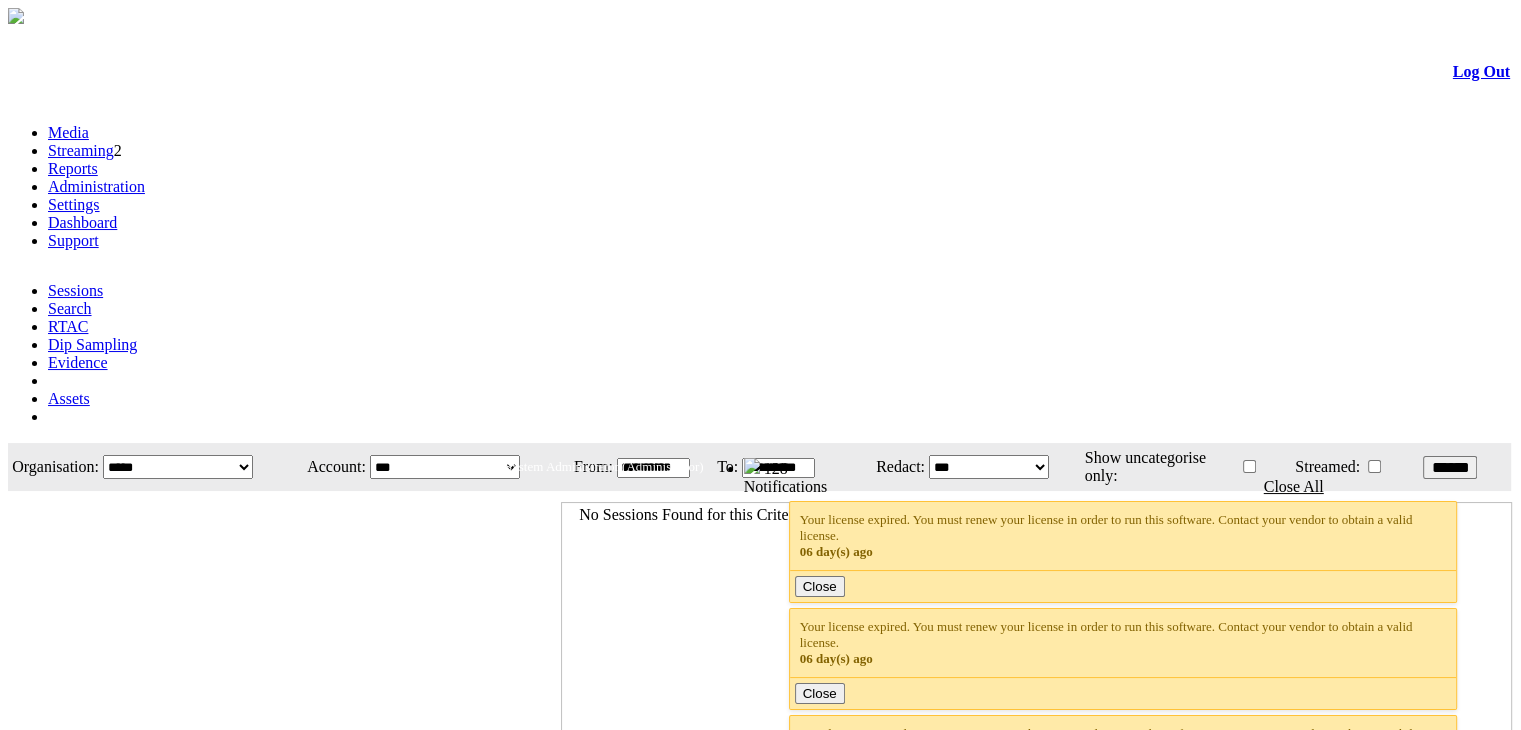 click on "Streaming" at bounding box center [81, 150] 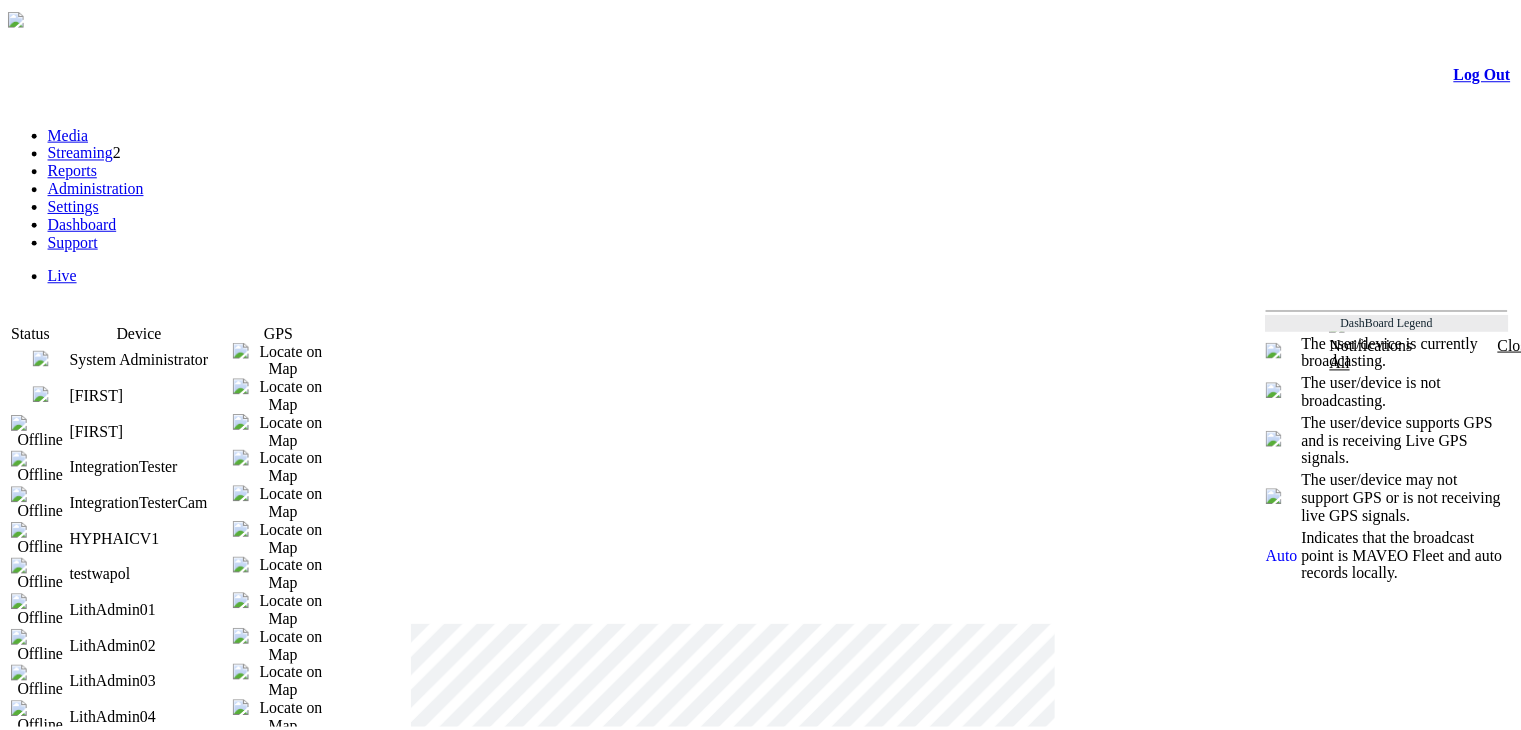 scroll, scrollTop: 0, scrollLeft: 0, axis: both 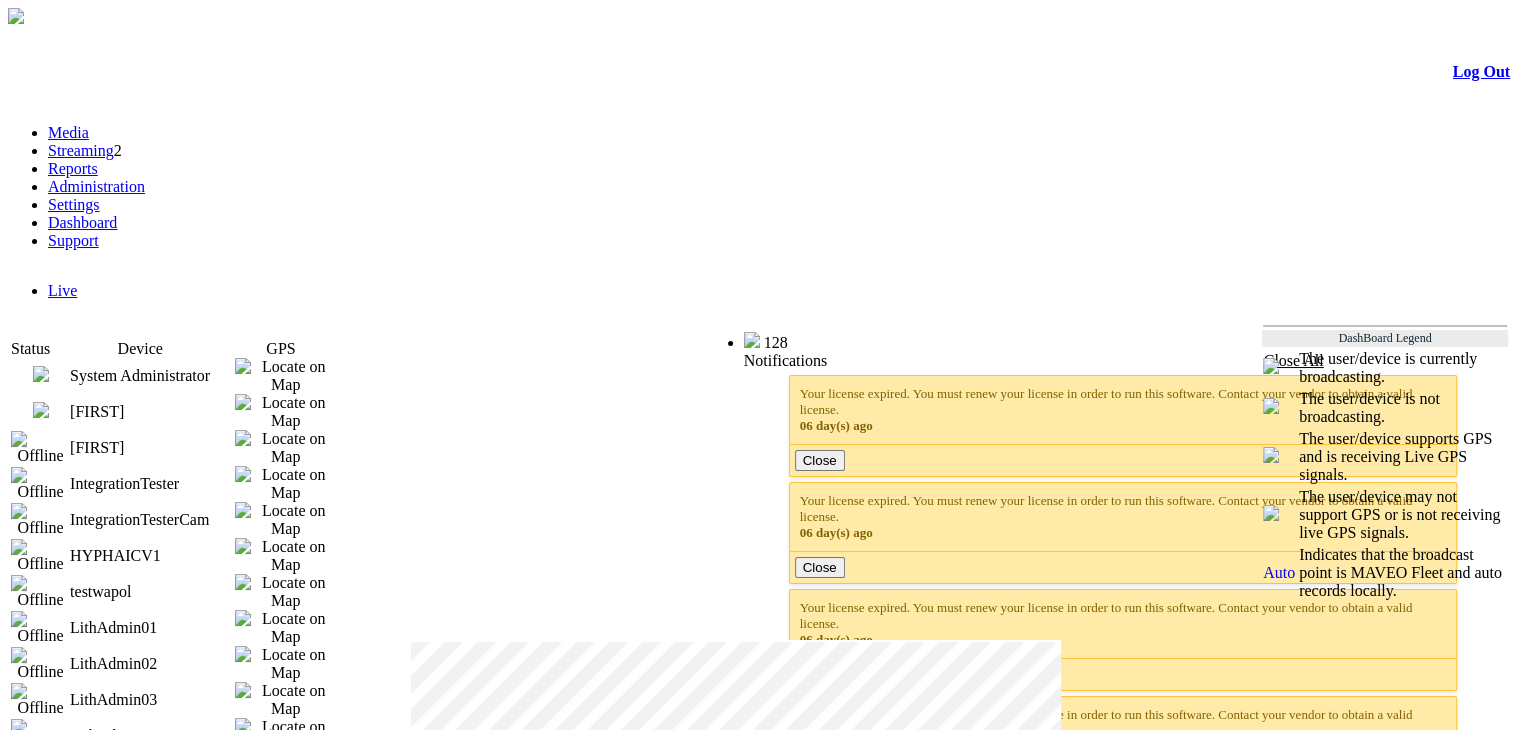 click at bounding box center (41, 410) 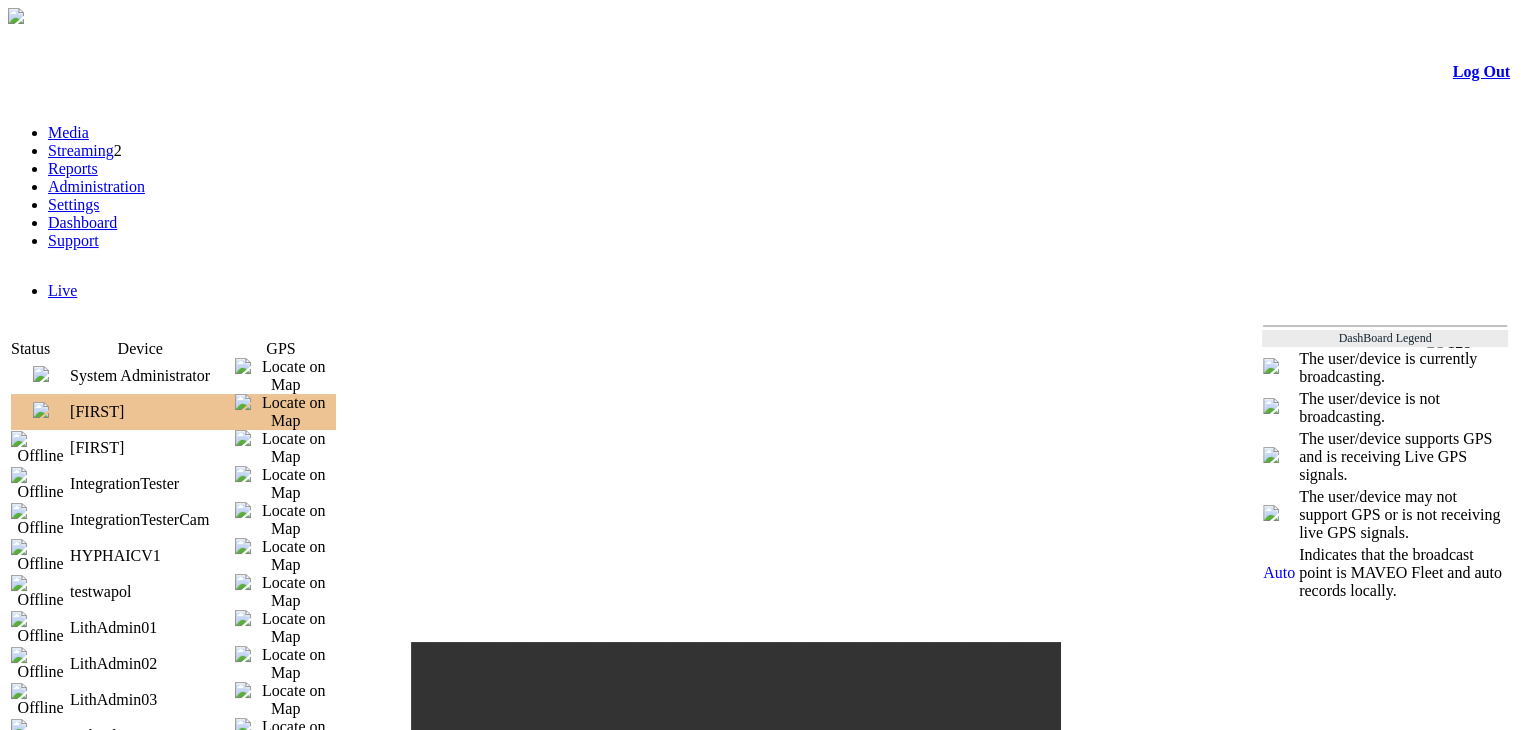 click at bounding box center [41, 410] 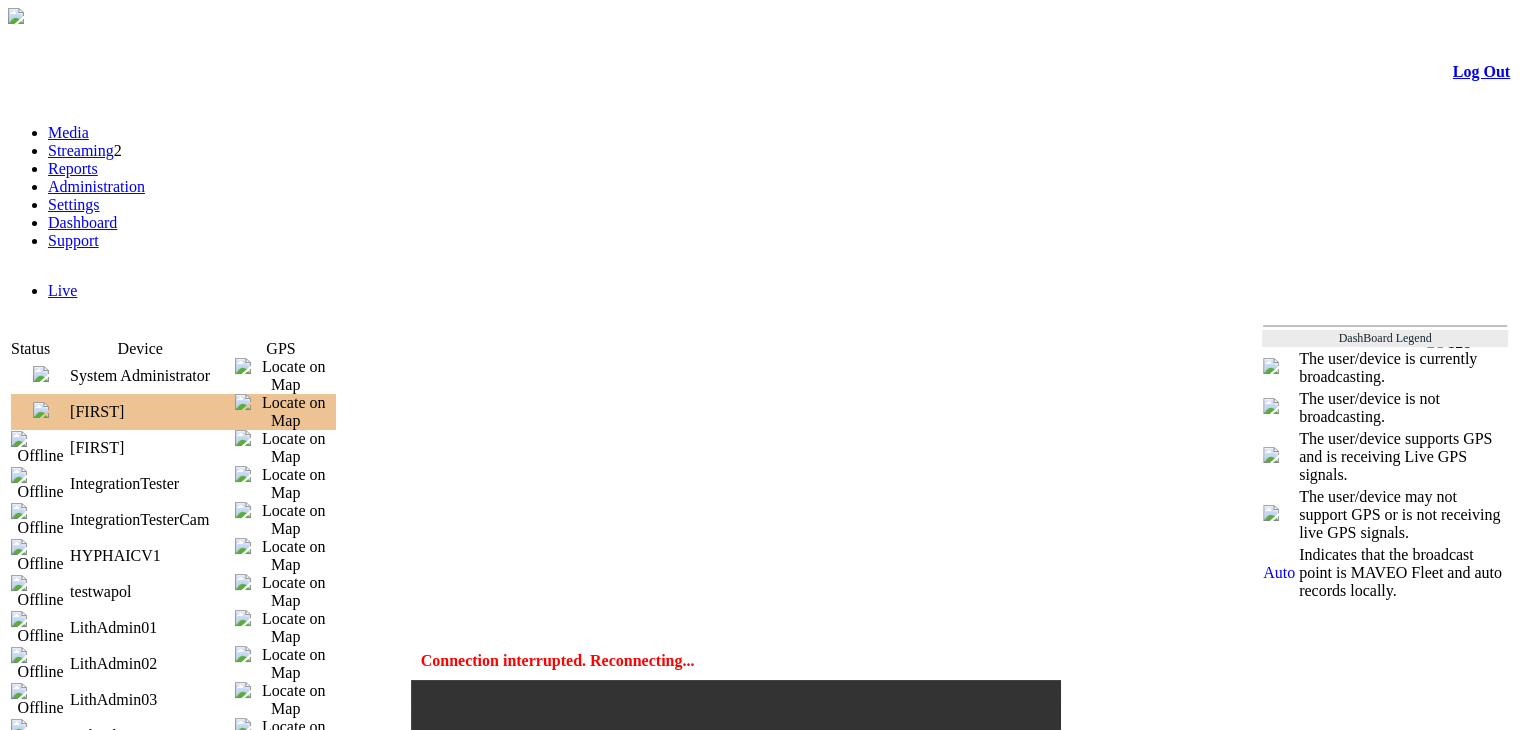 click on "Media" at bounding box center (68, 132) 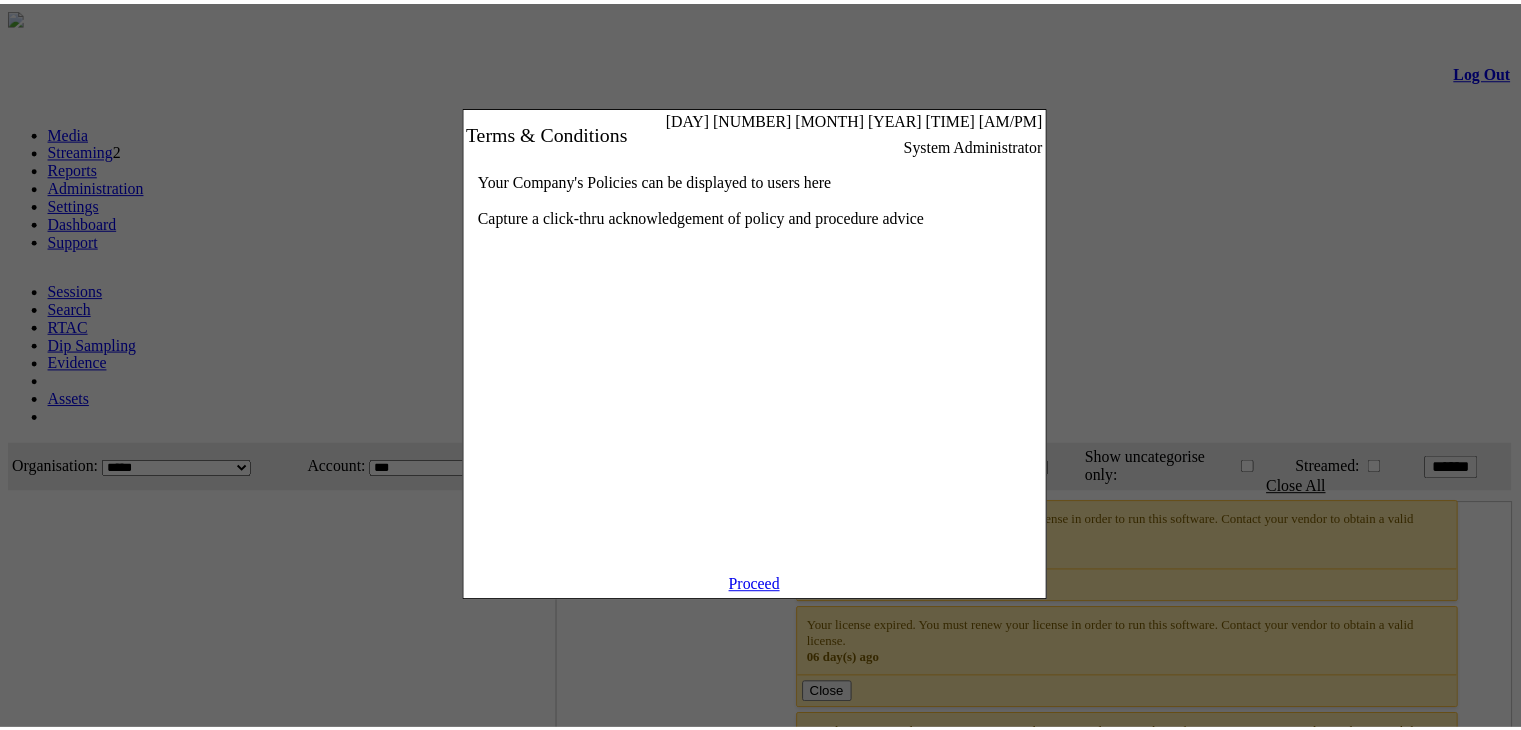 scroll, scrollTop: 0, scrollLeft: 0, axis: both 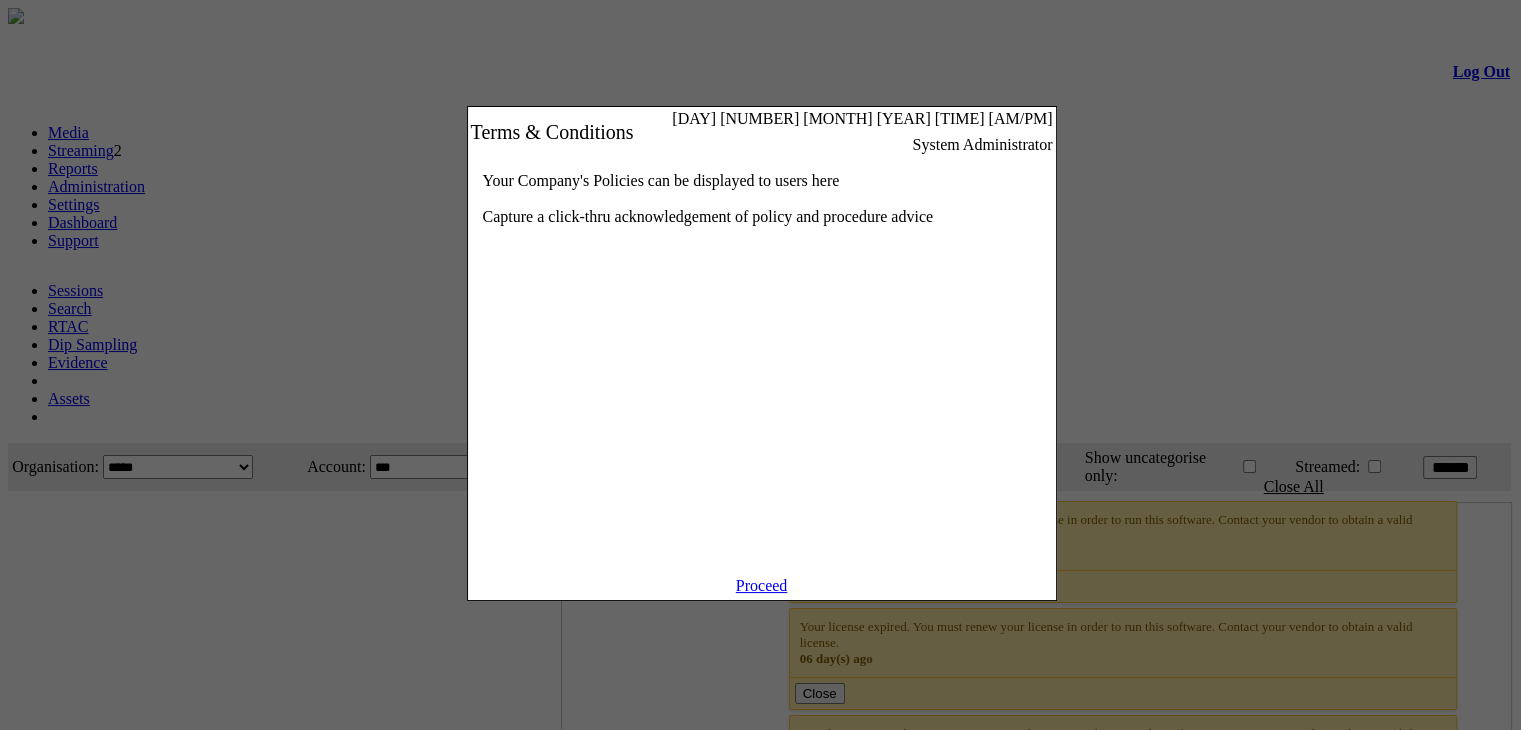 click on "Proceed" at bounding box center [762, 585] 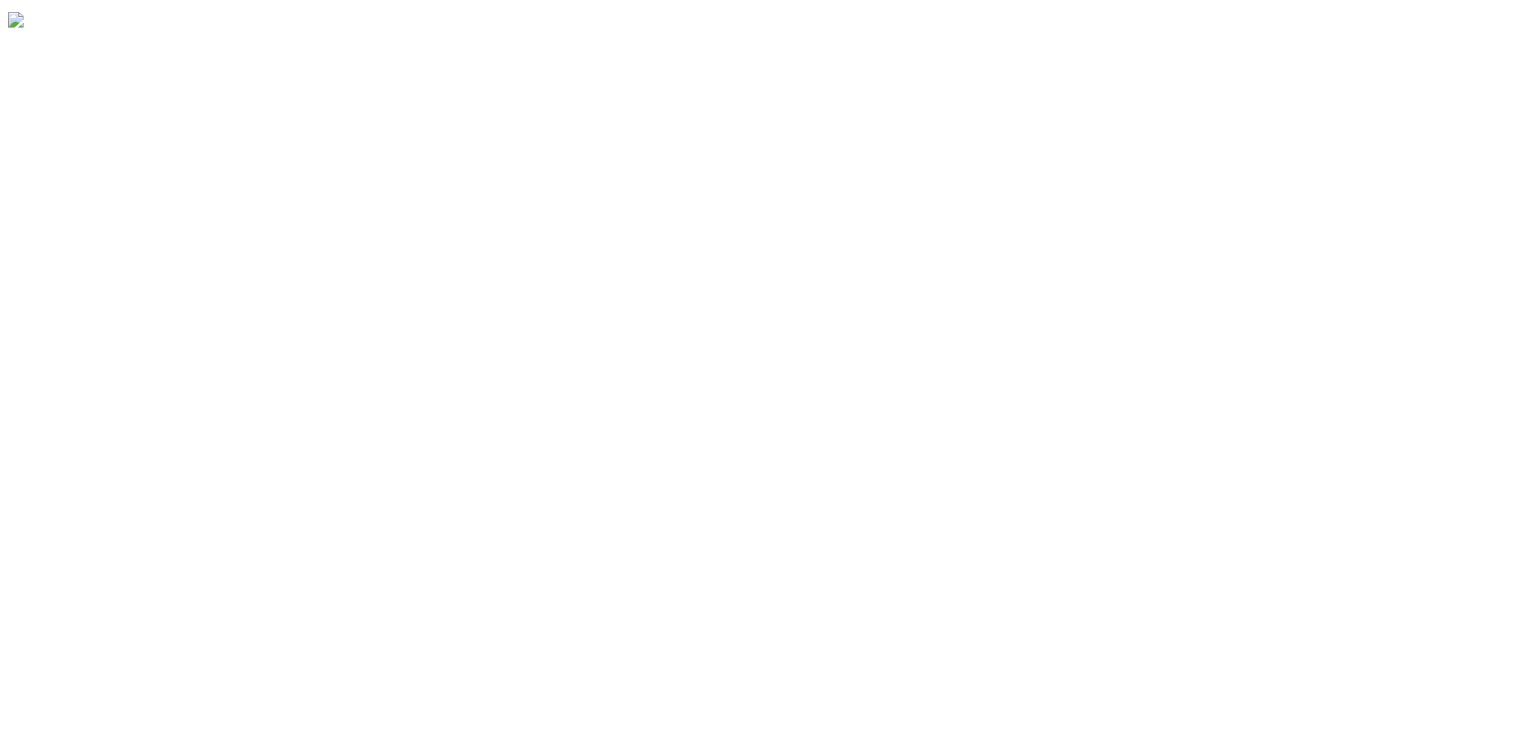 scroll, scrollTop: 0, scrollLeft: 0, axis: both 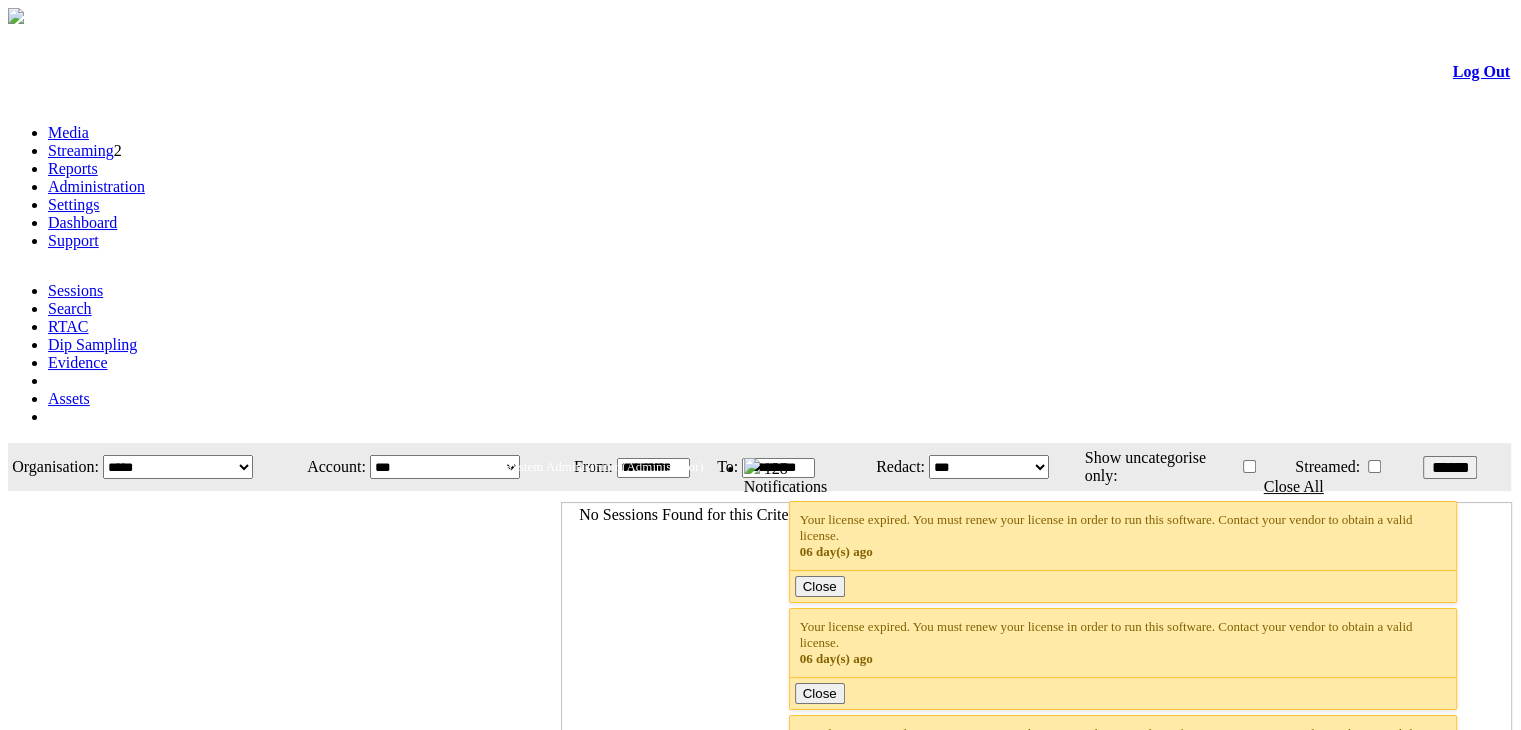 click on "Streaming" at bounding box center [81, 150] 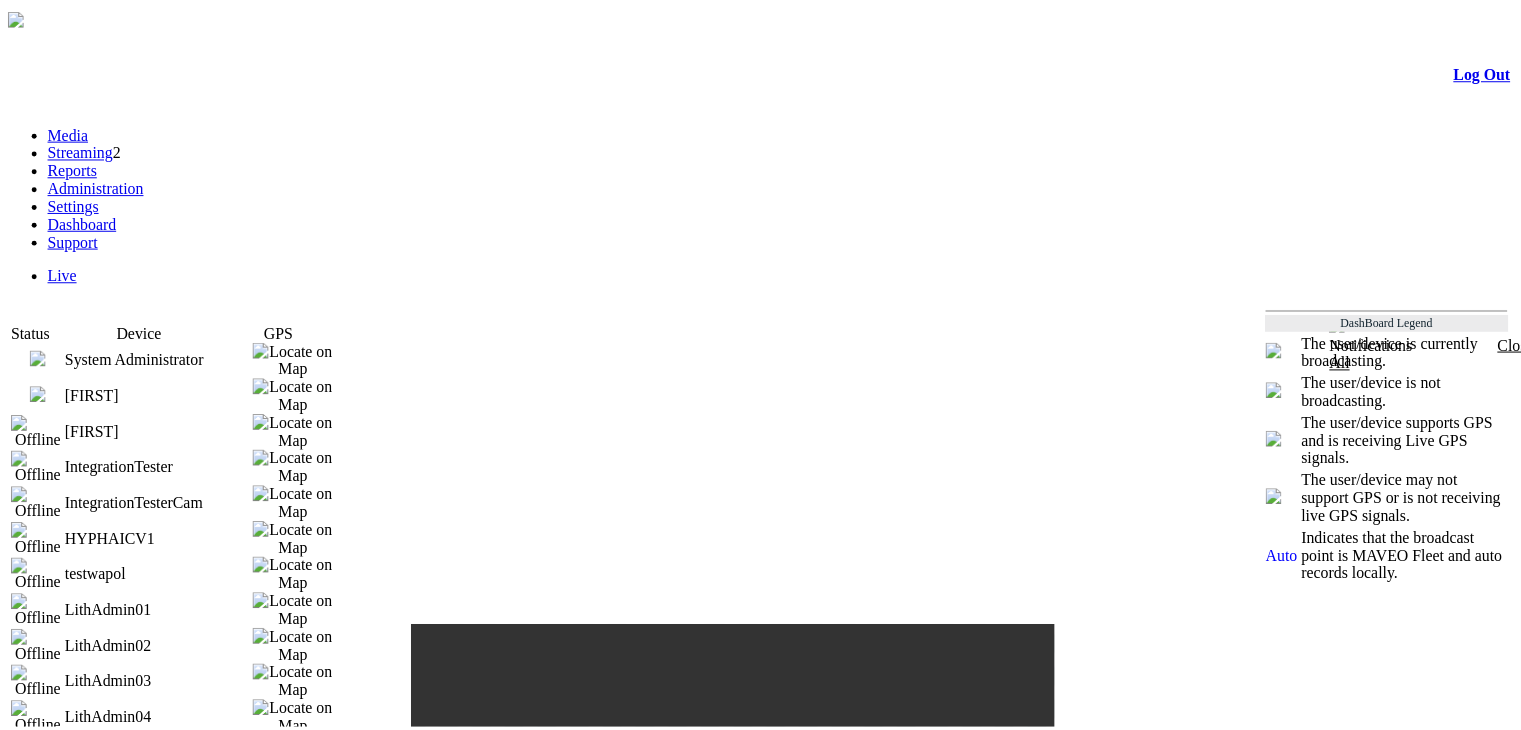scroll, scrollTop: 0, scrollLeft: 0, axis: both 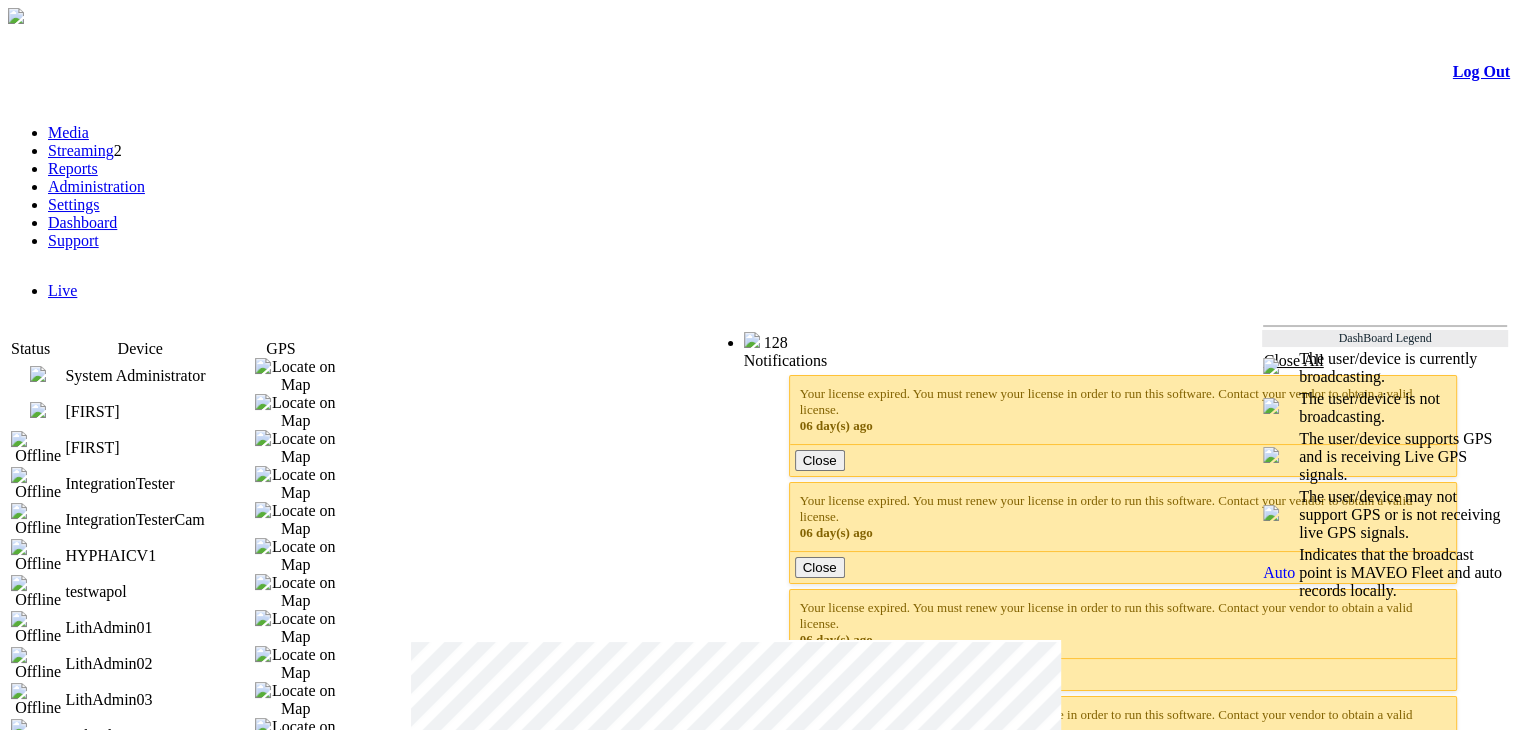 click at bounding box center (38, 410) 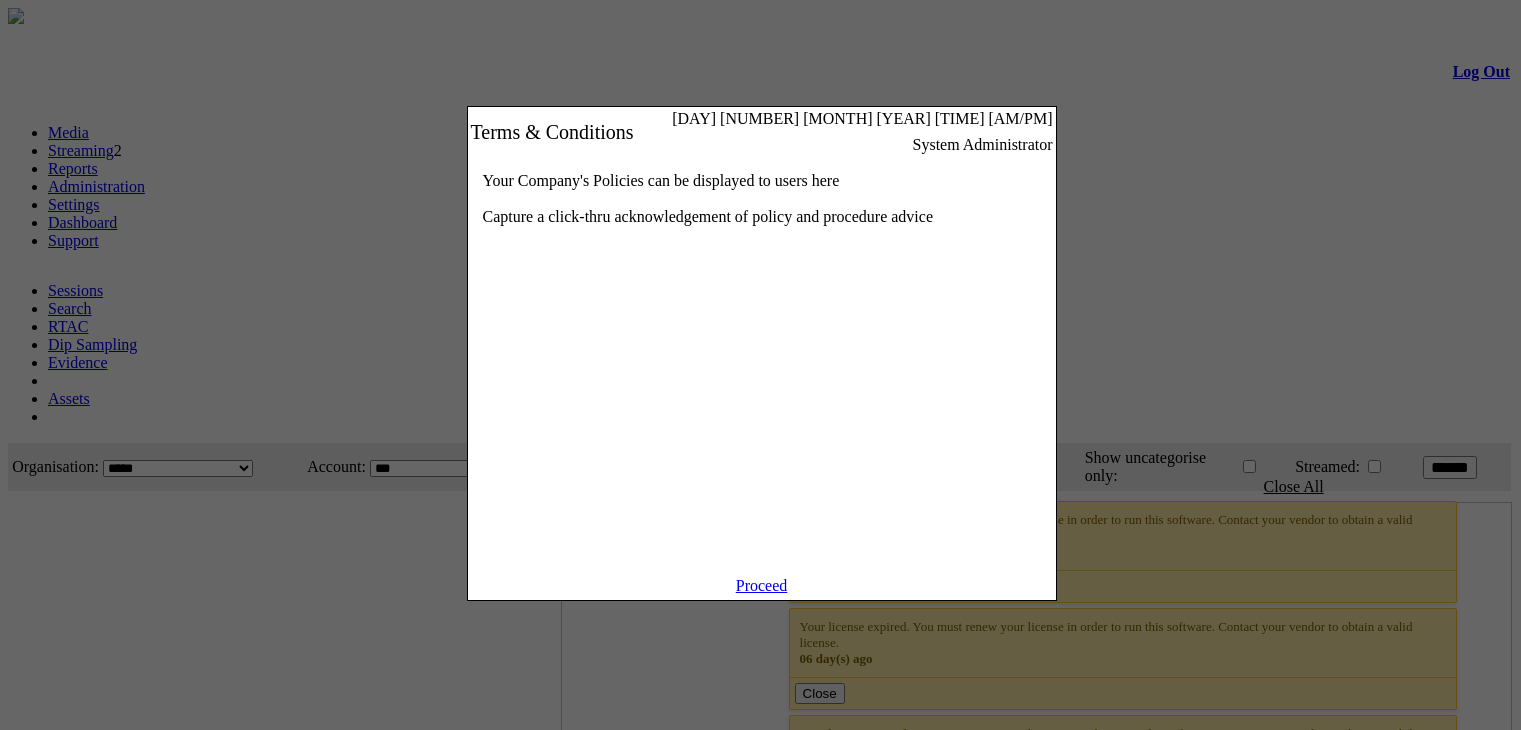 scroll, scrollTop: 0, scrollLeft: 0, axis: both 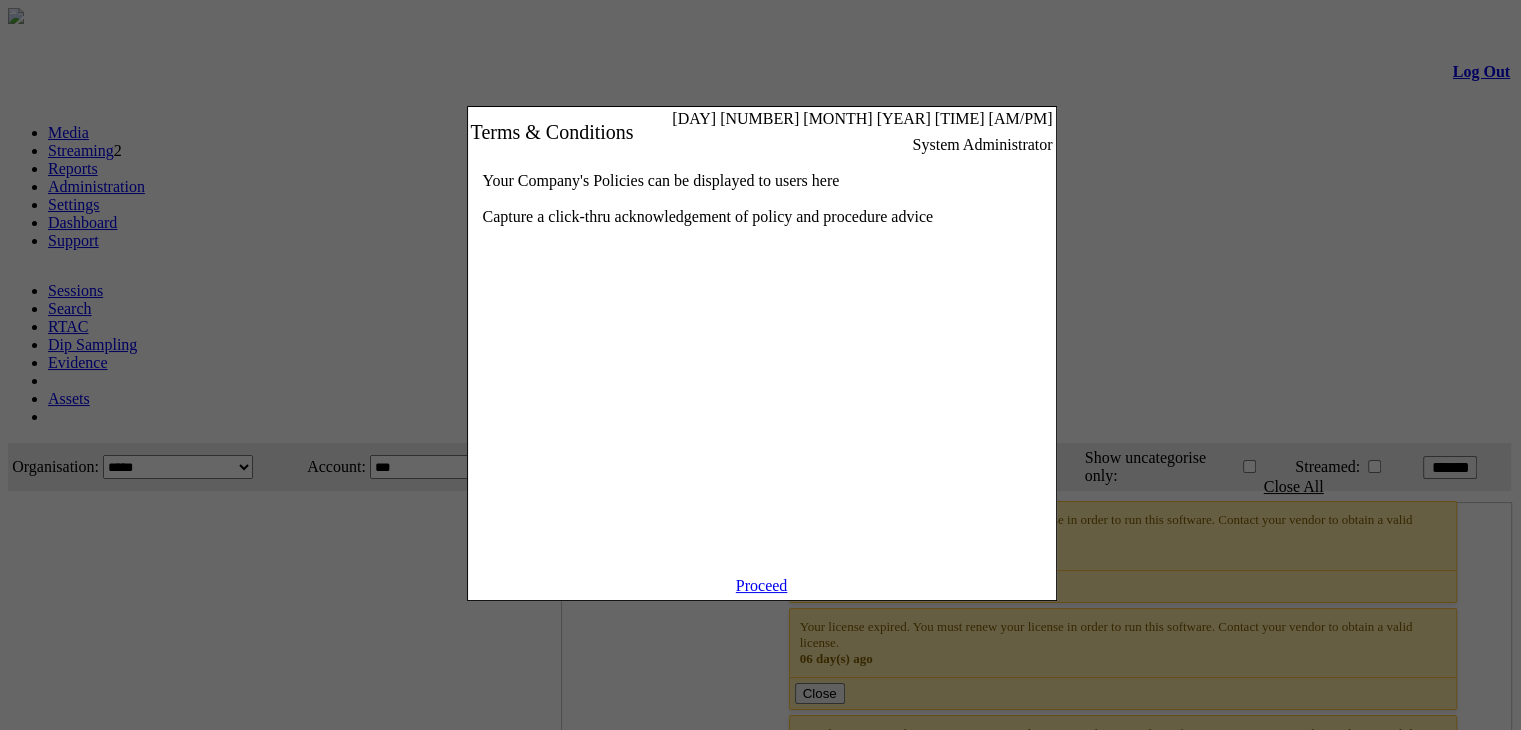 click on "Proceed" at bounding box center (762, 585) 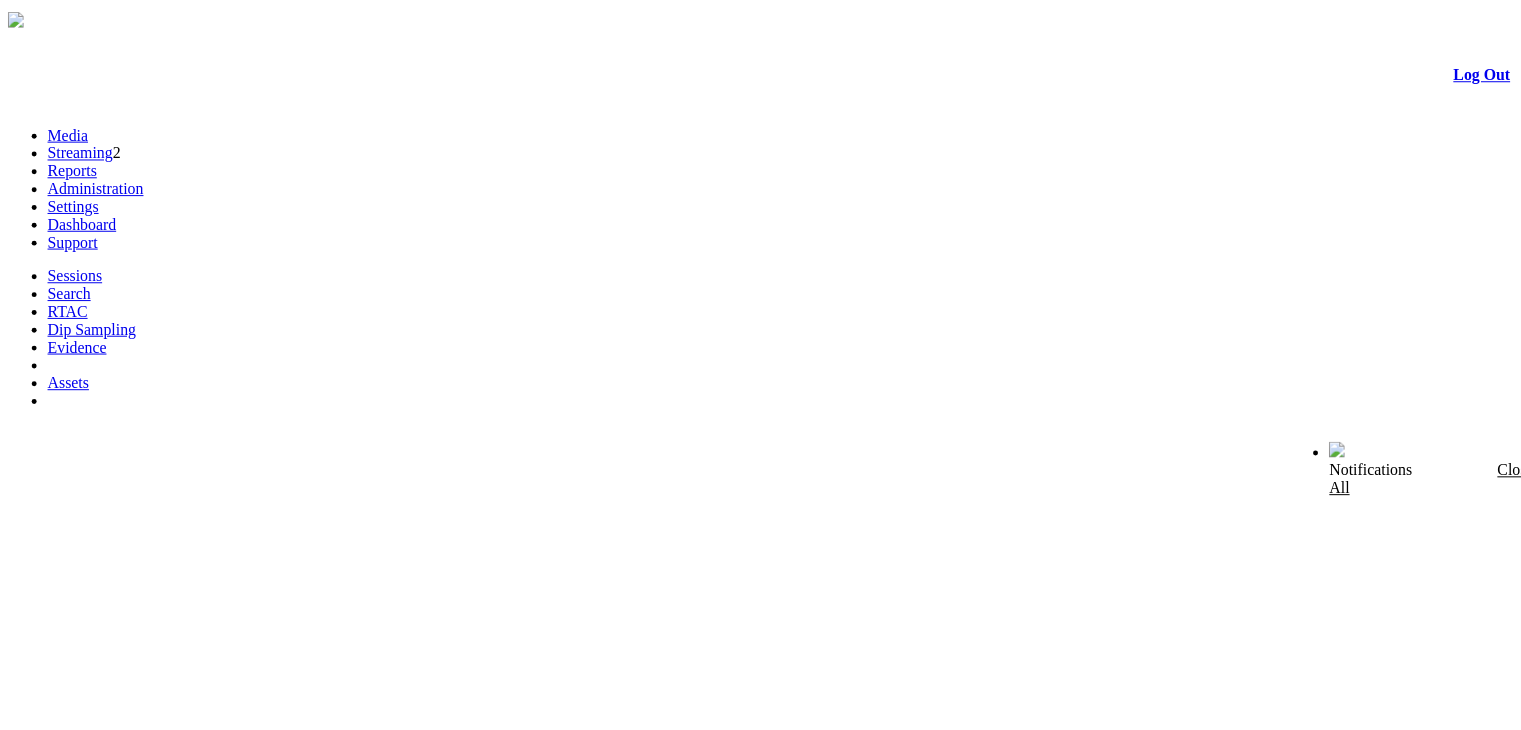 scroll, scrollTop: 0, scrollLeft: 0, axis: both 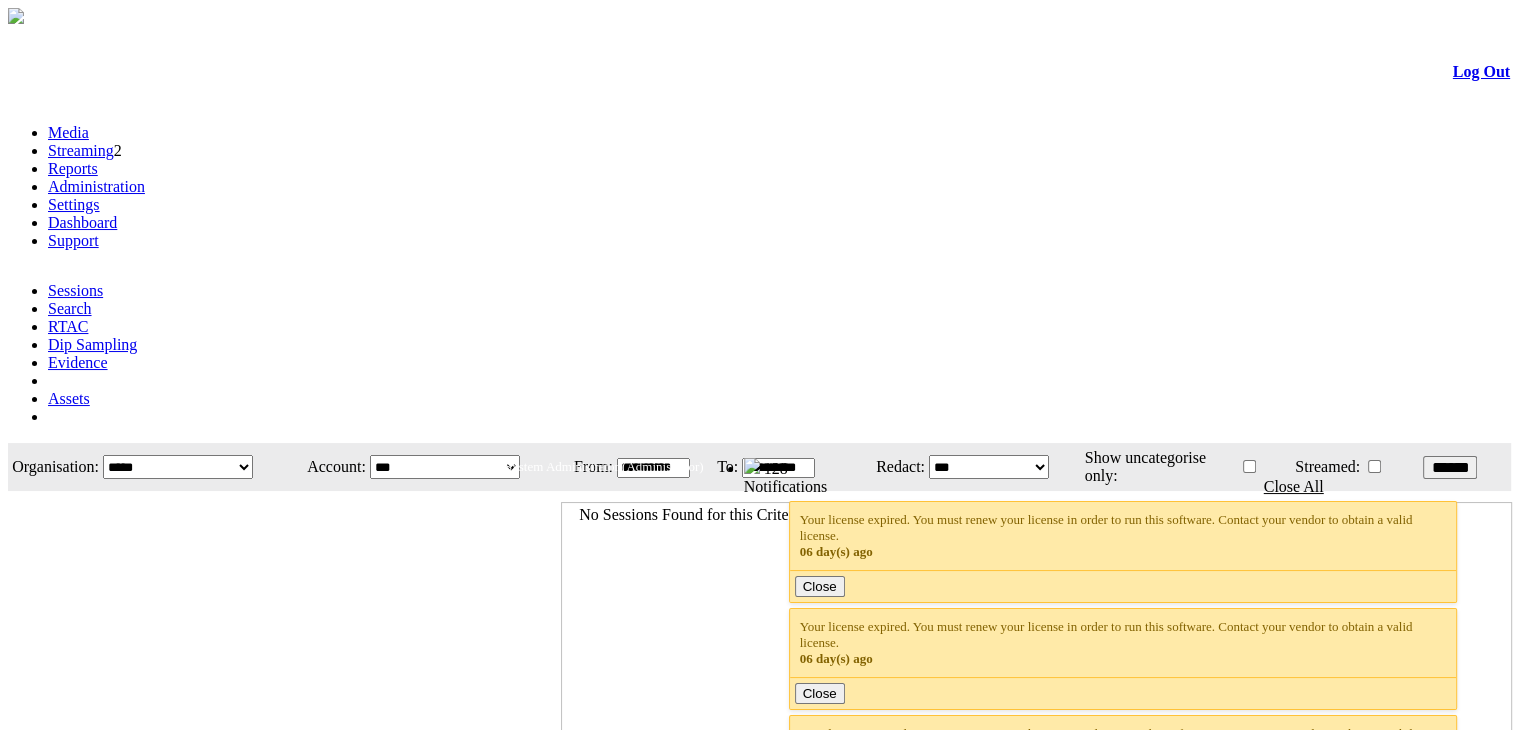 click on "Streaming" at bounding box center [81, 150] 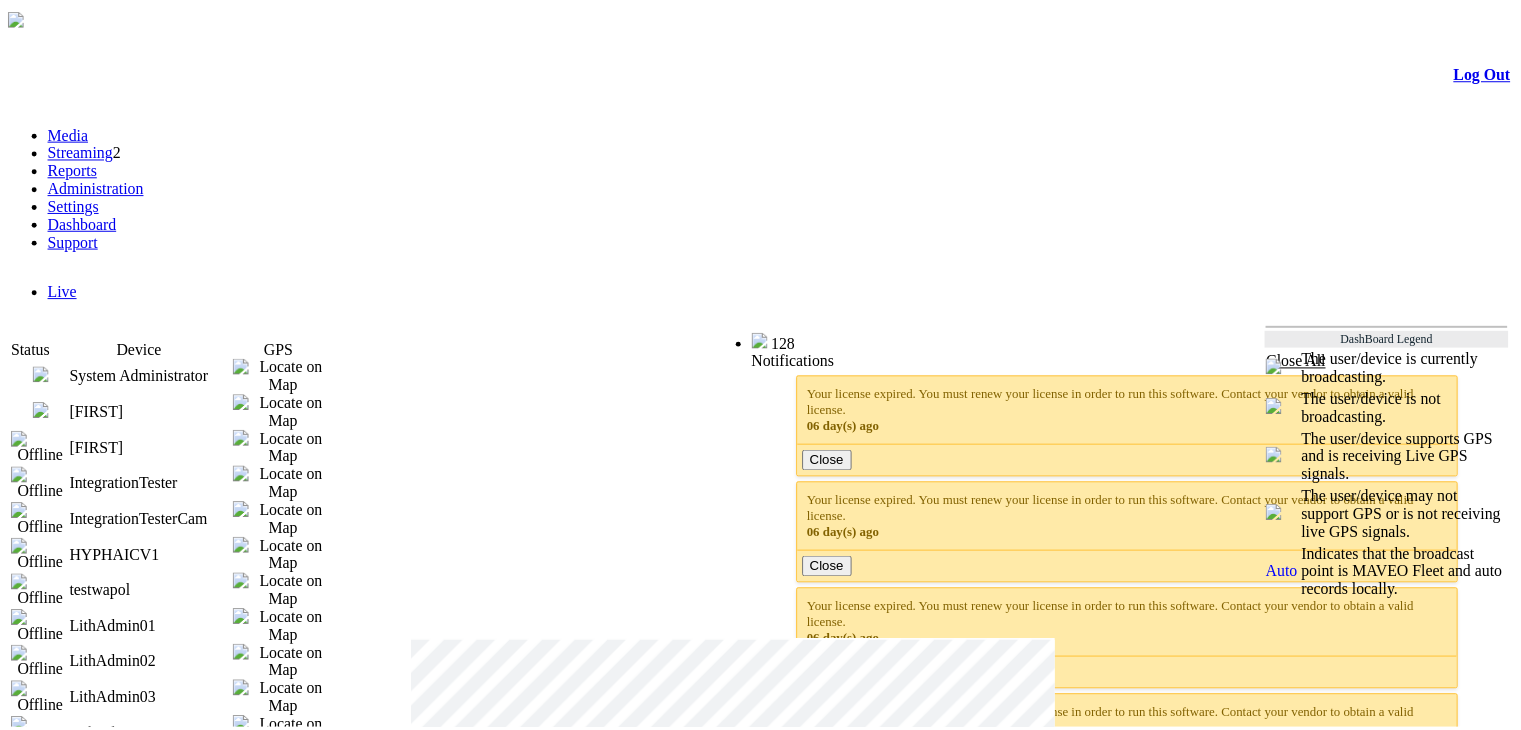 scroll, scrollTop: 0, scrollLeft: 0, axis: both 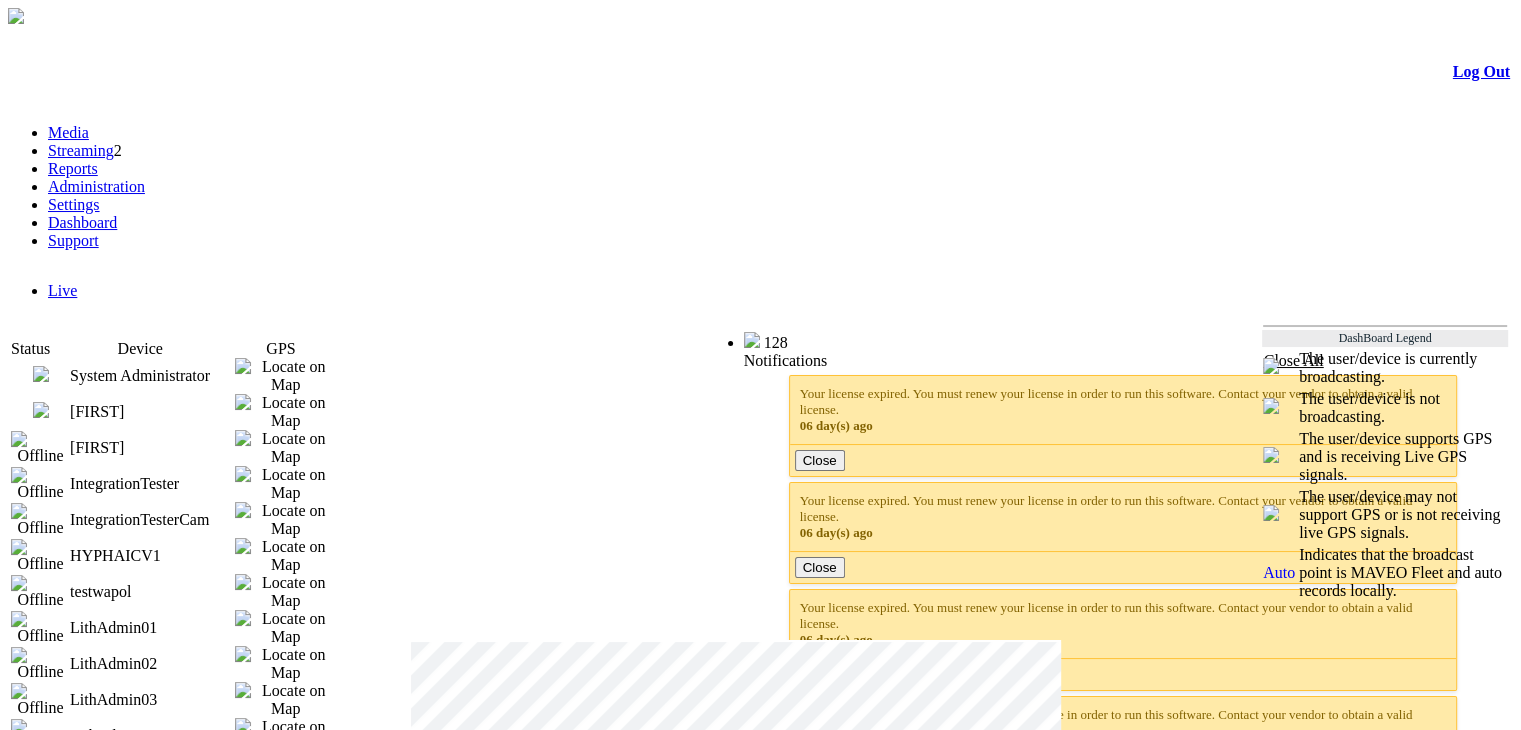 click at bounding box center [41, 410] 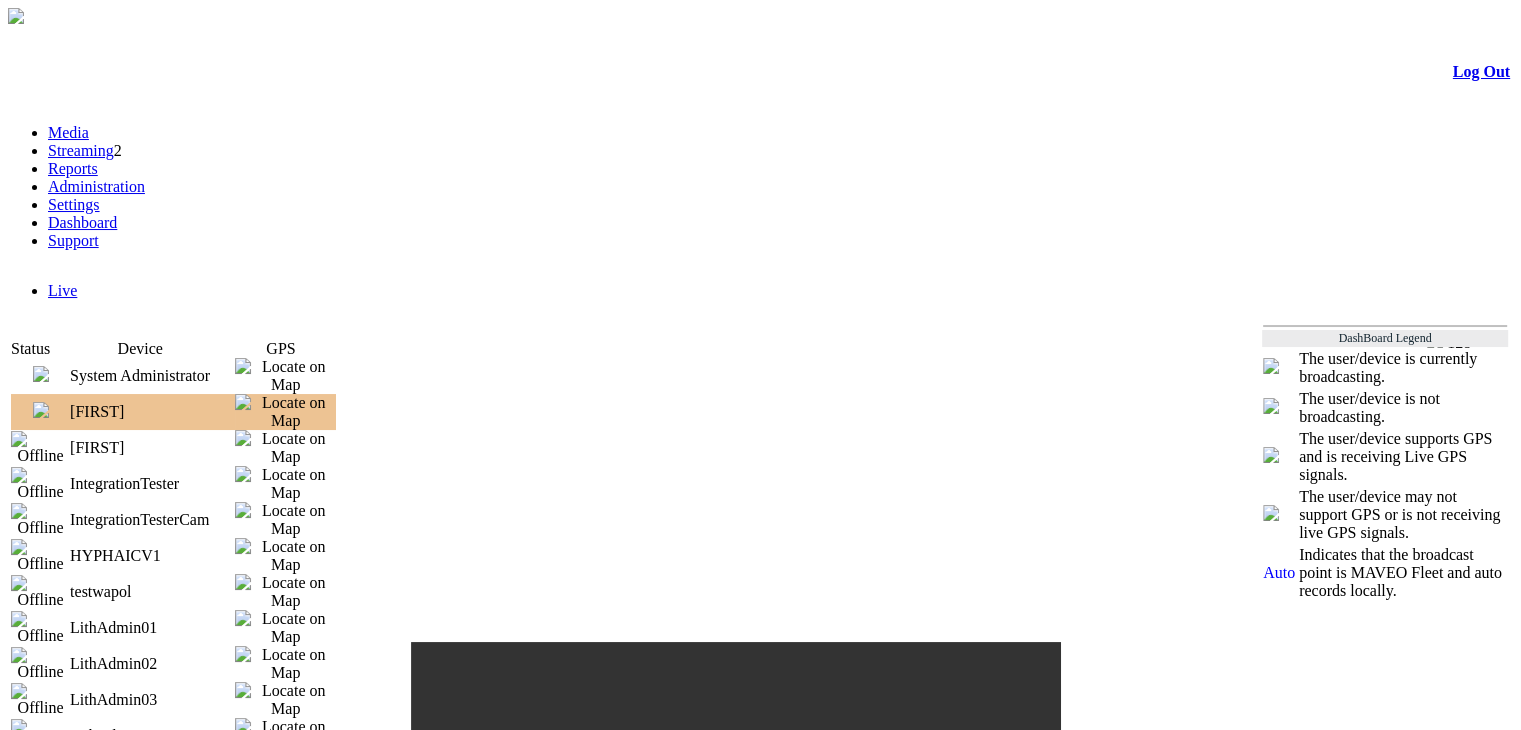 click at bounding box center [41, 374] 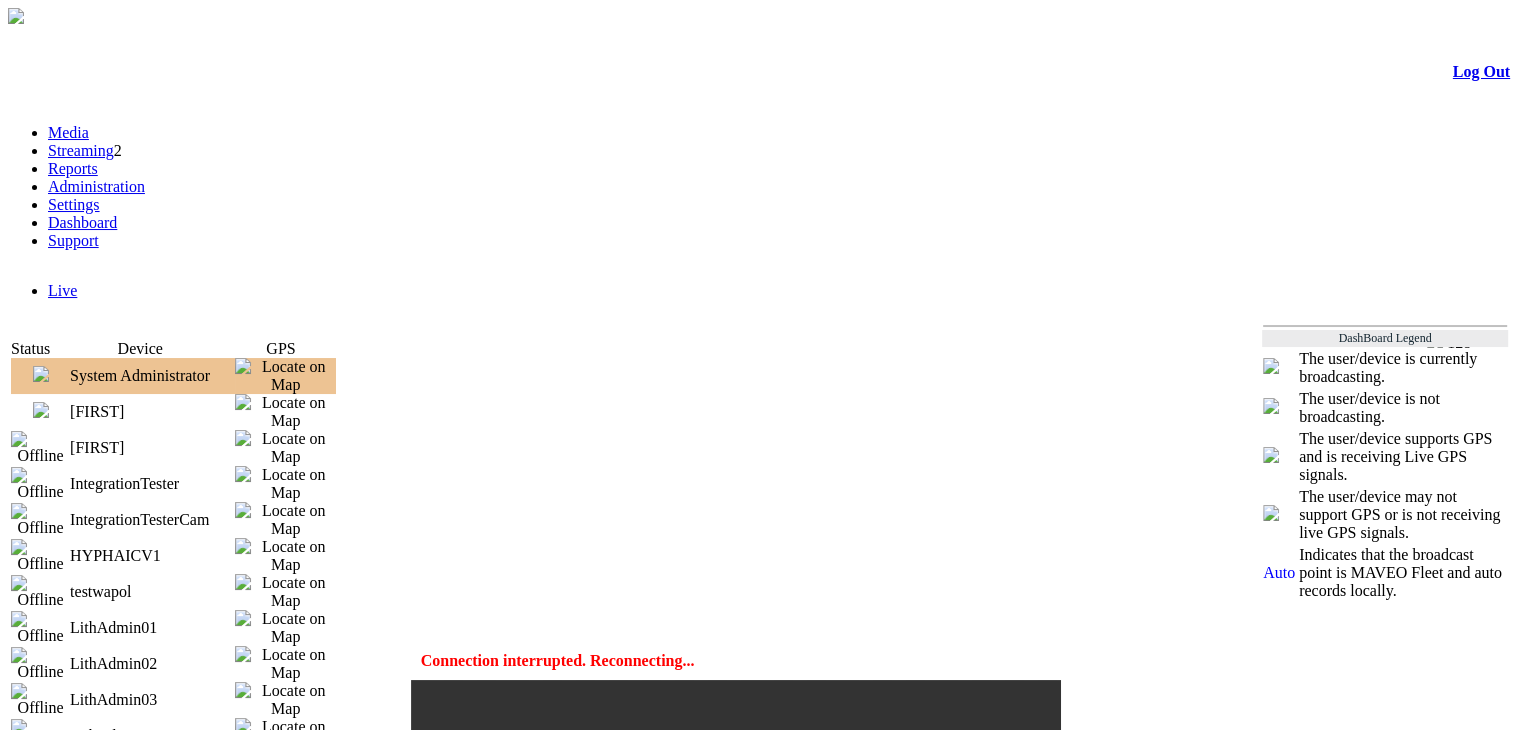 click at bounding box center [41, 410] 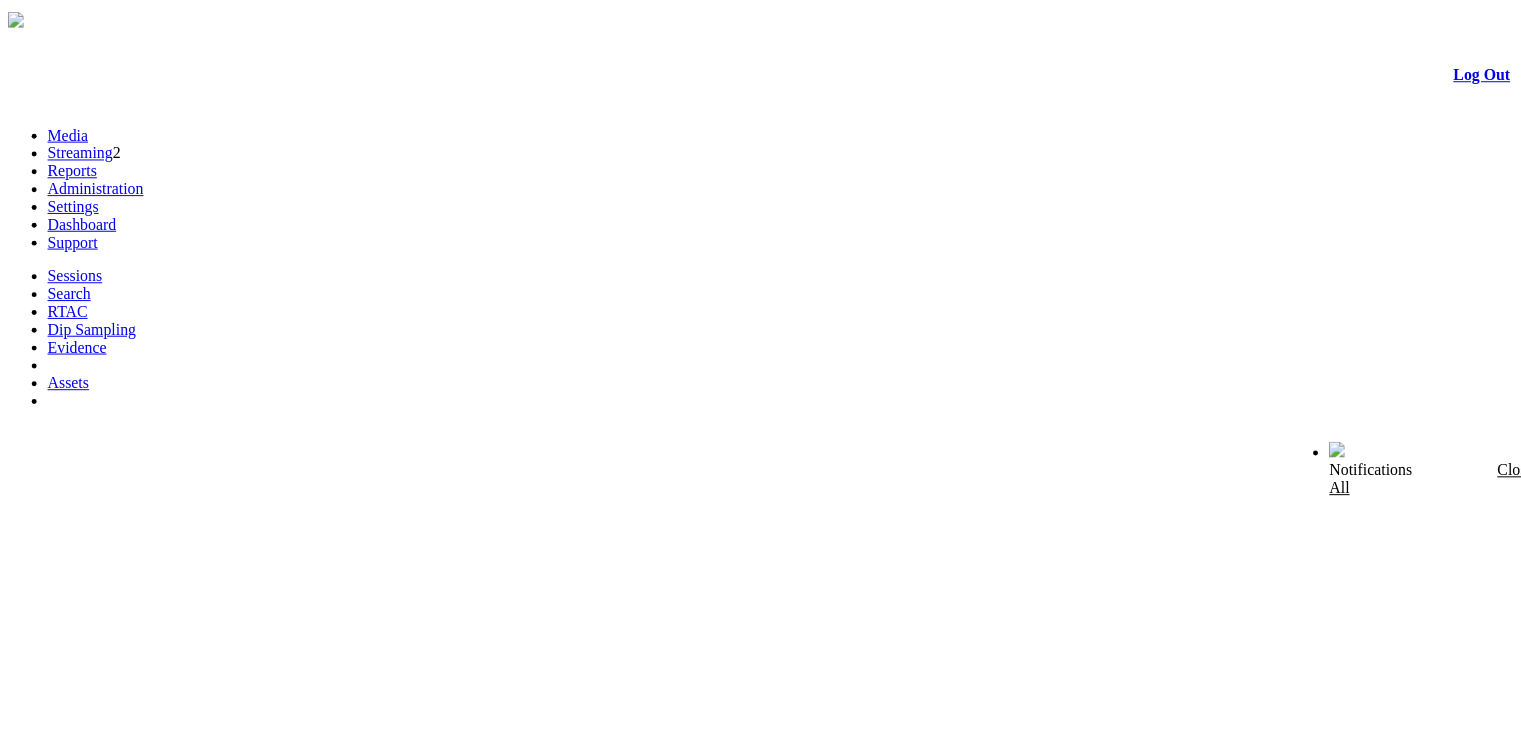 scroll, scrollTop: 0, scrollLeft: 0, axis: both 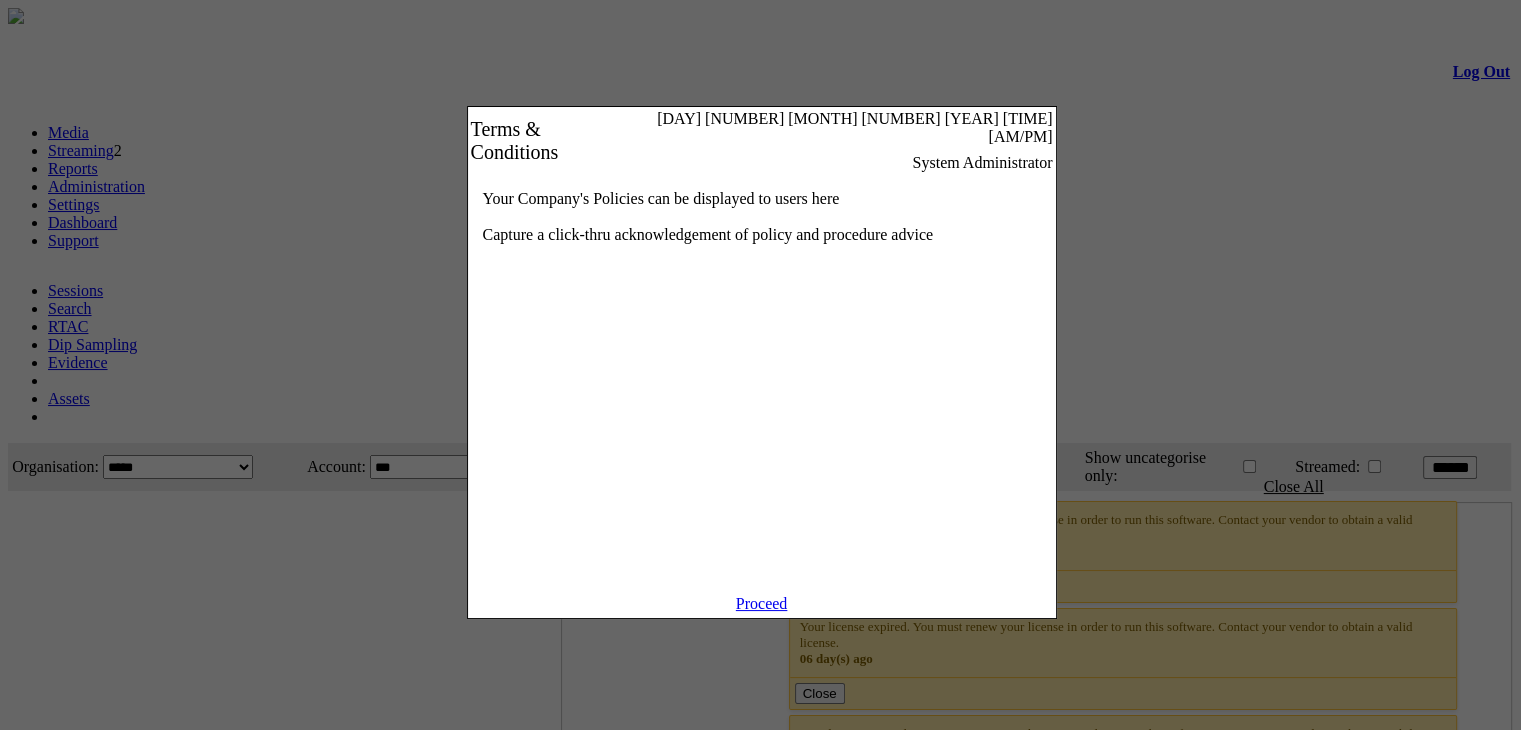click on "Proceed" at bounding box center (762, 603) 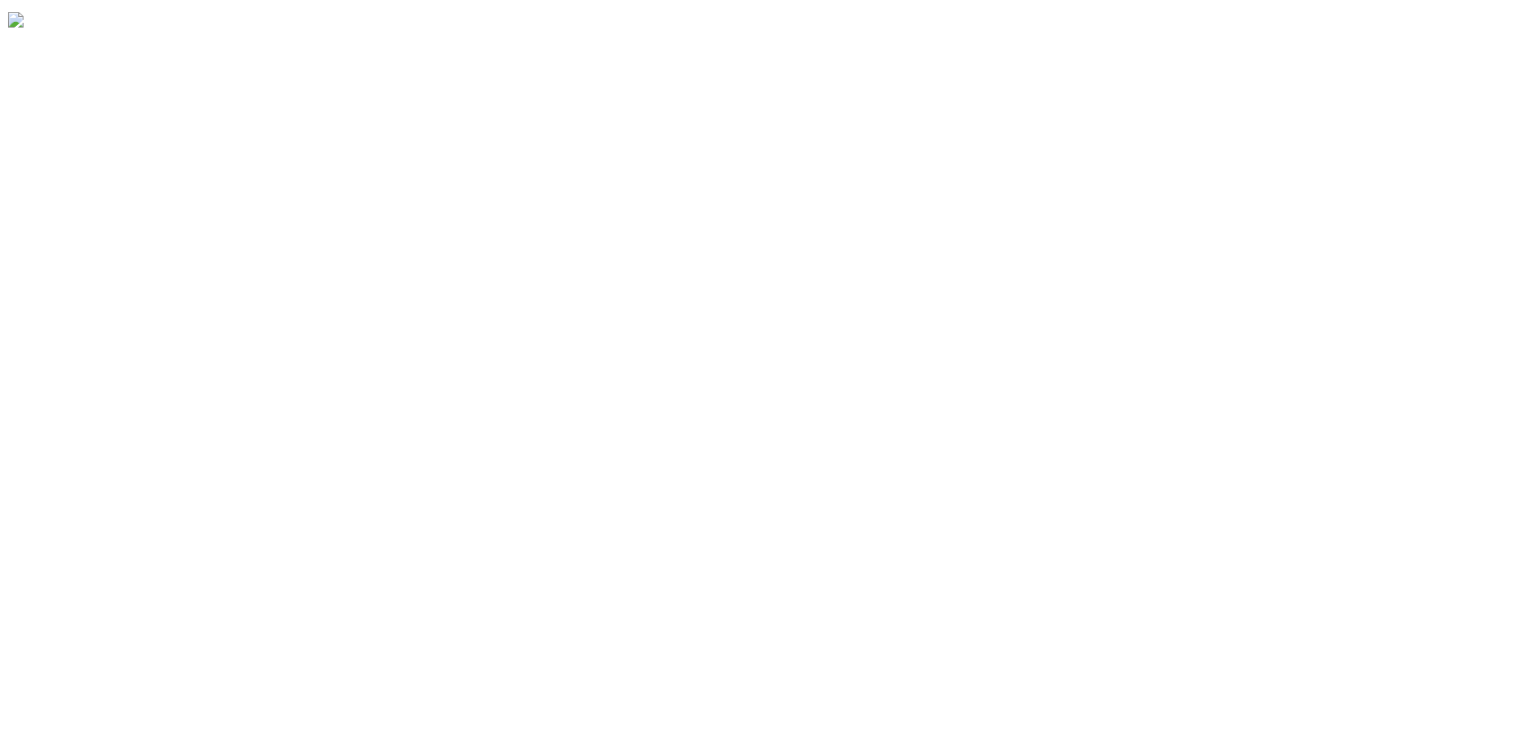 scroll, scrollTop: 0, scrollLeft: 0, axis: both 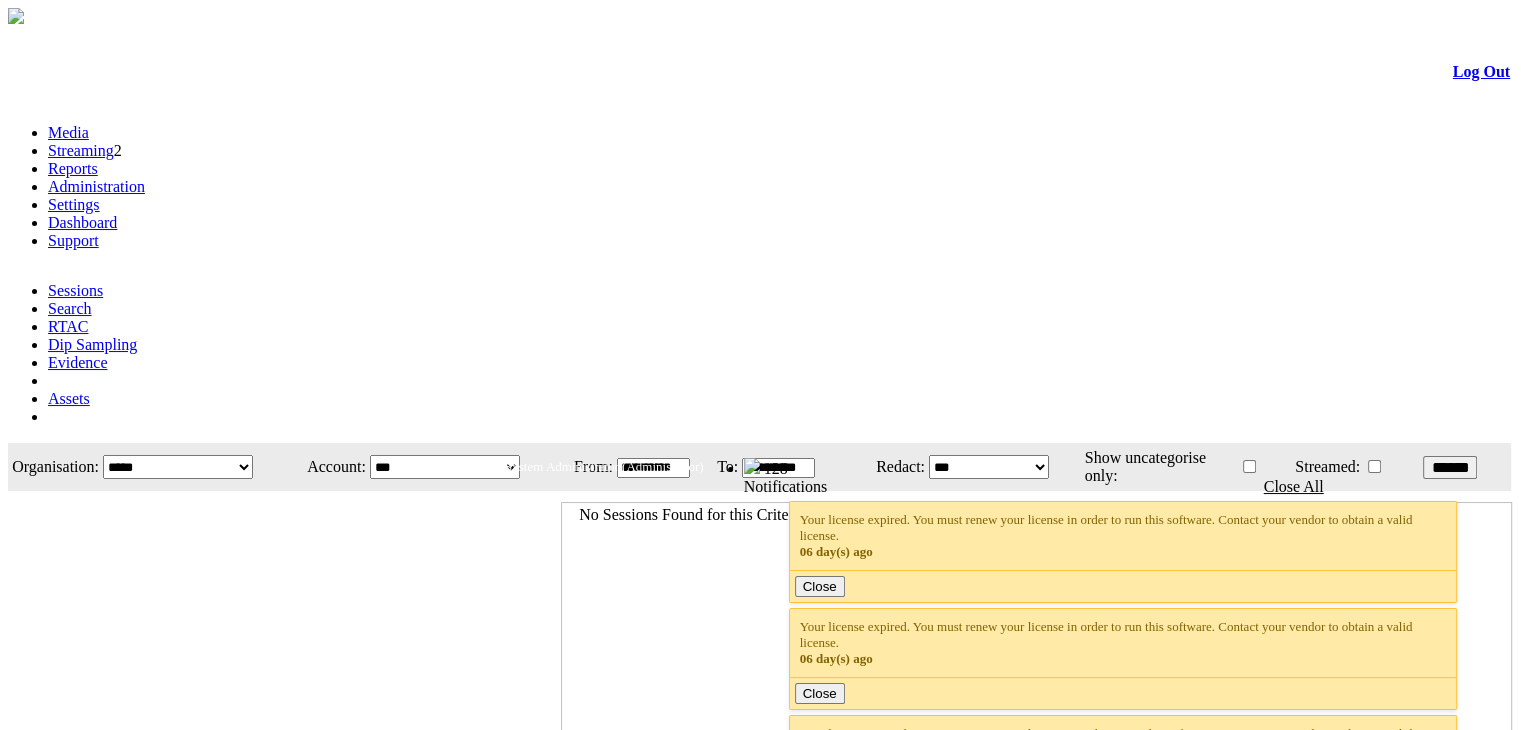 click on "Streaming" at bounding box center (81, 150) 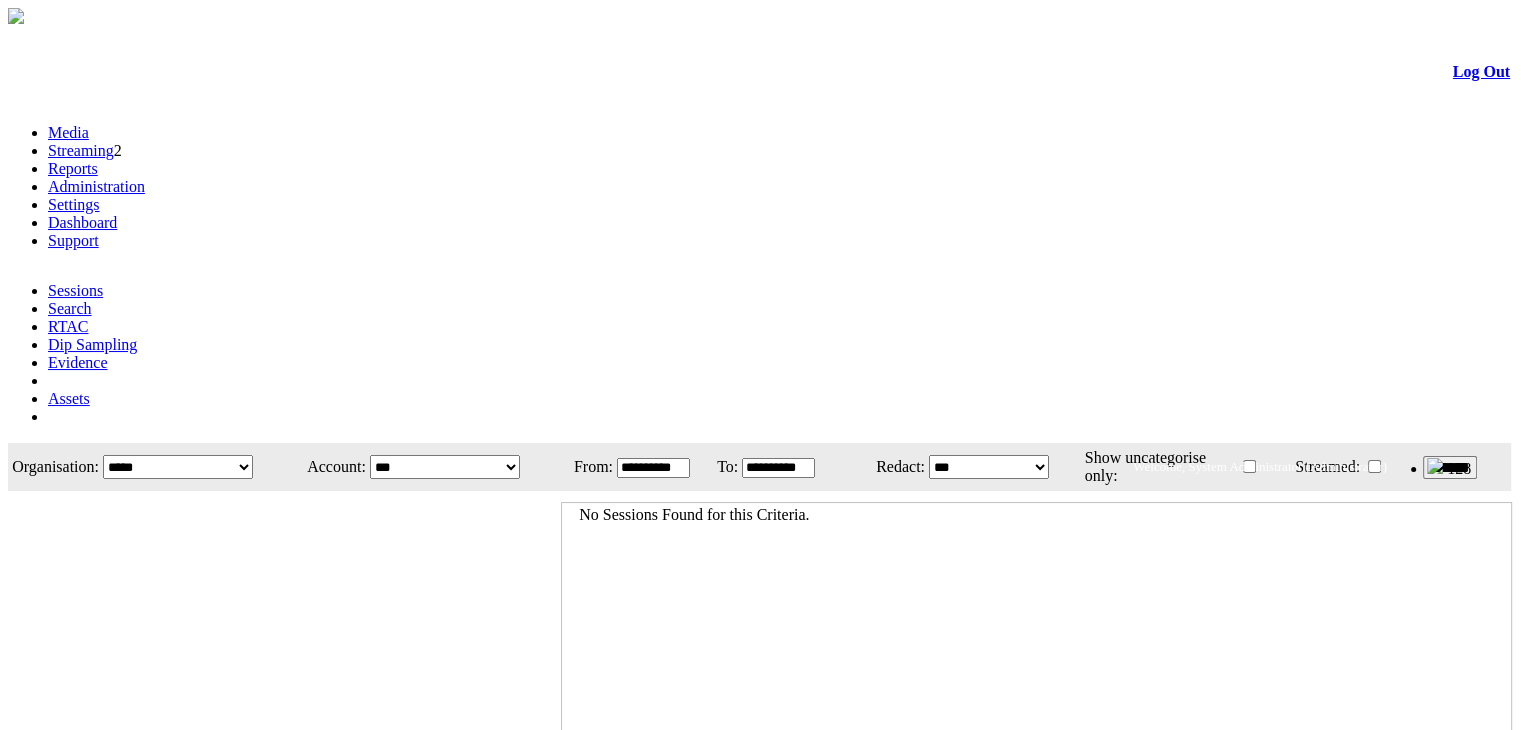 click on "Streaming" at bounding box center (81, 150) 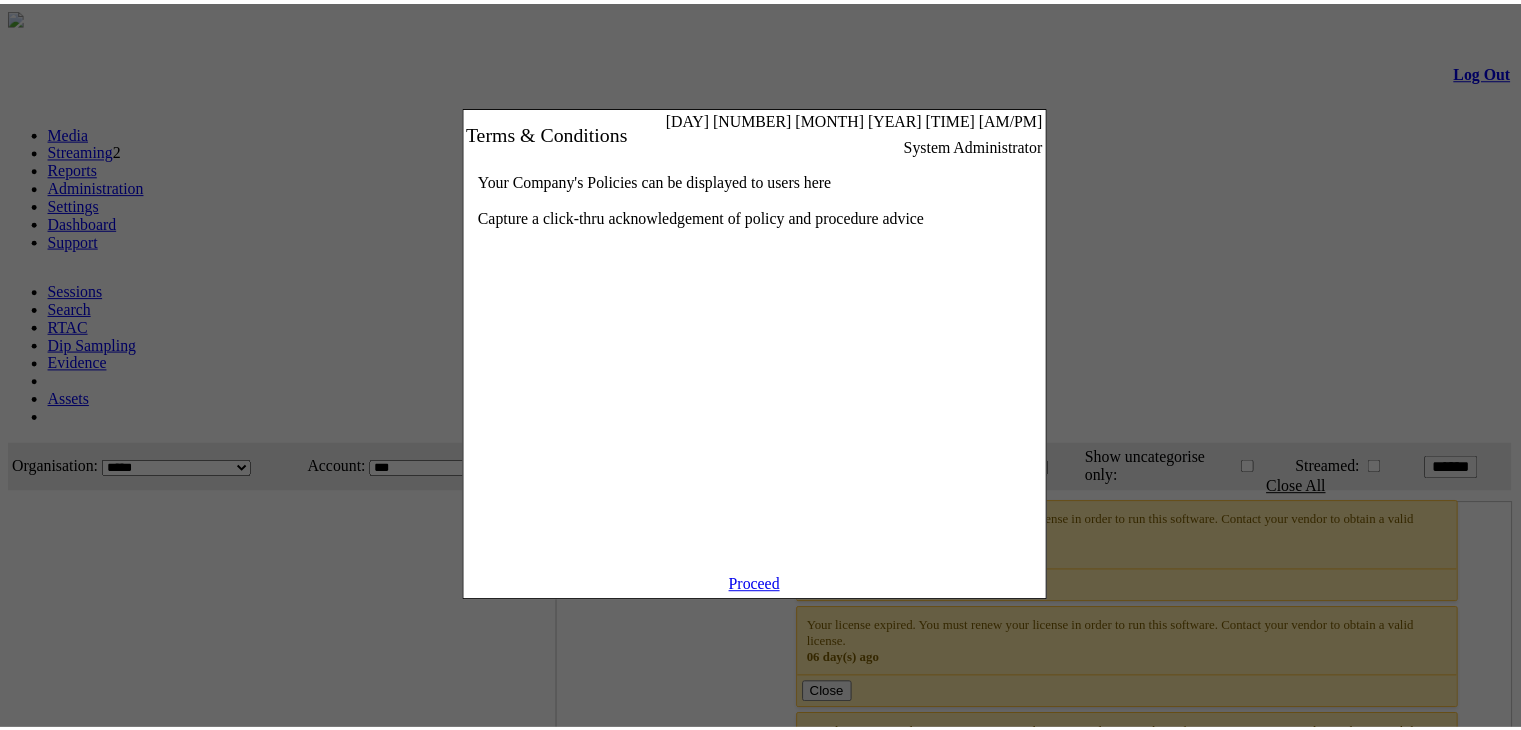 scroll, scrollTop: 0, scrollLeft: 0, axis: both 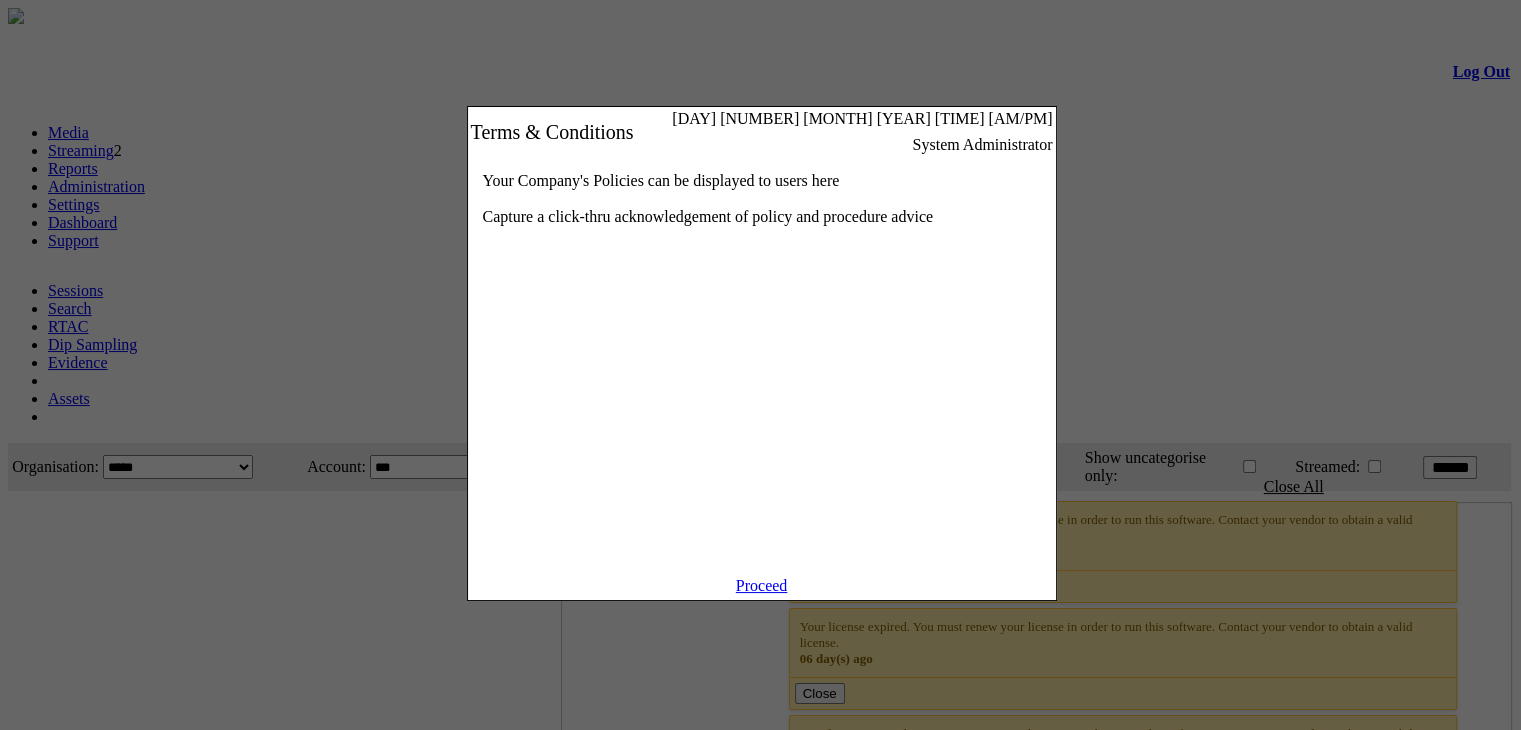 click on "Proceed" at bounding box center [762, 585] 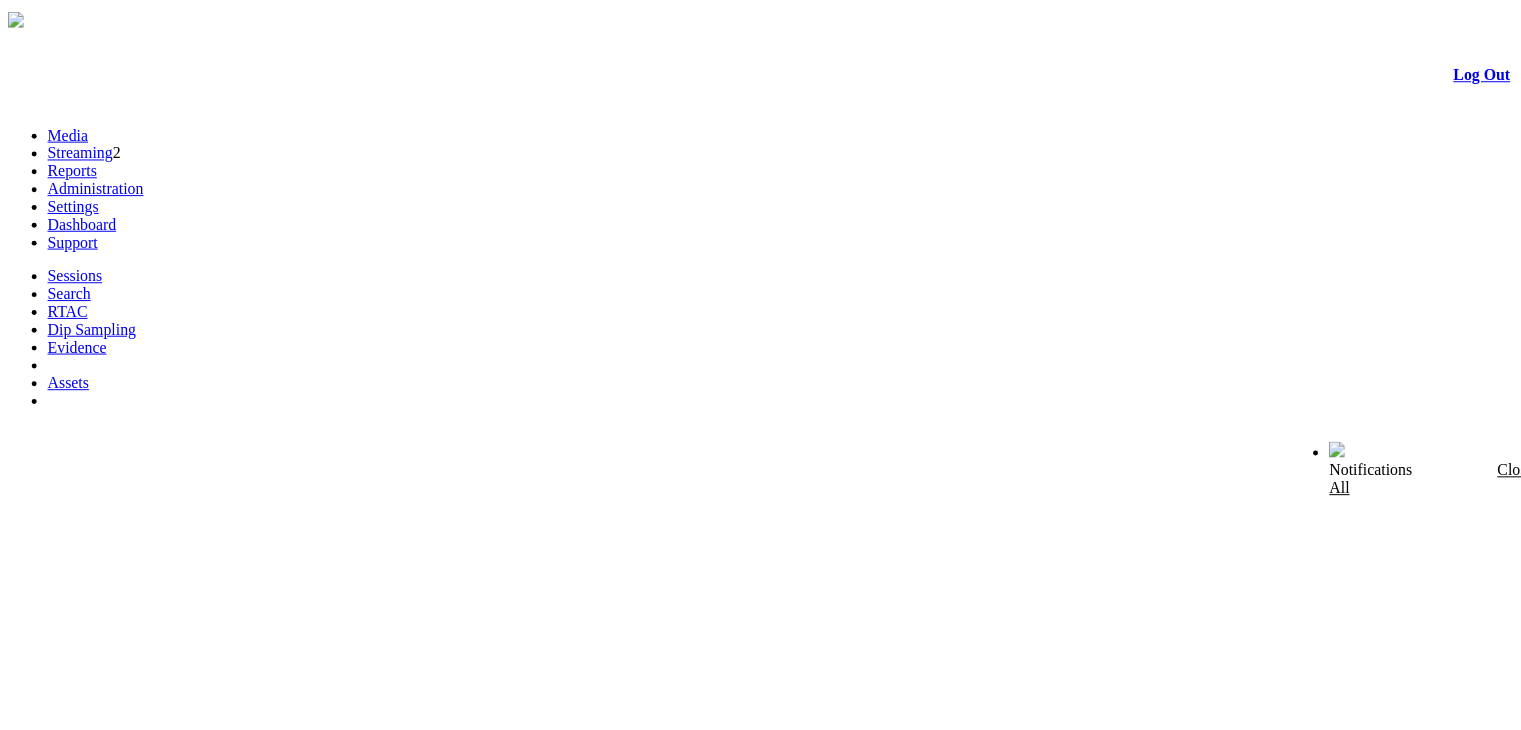 scroll, scrollTop: 0, scrollLeft: 0, axis: both 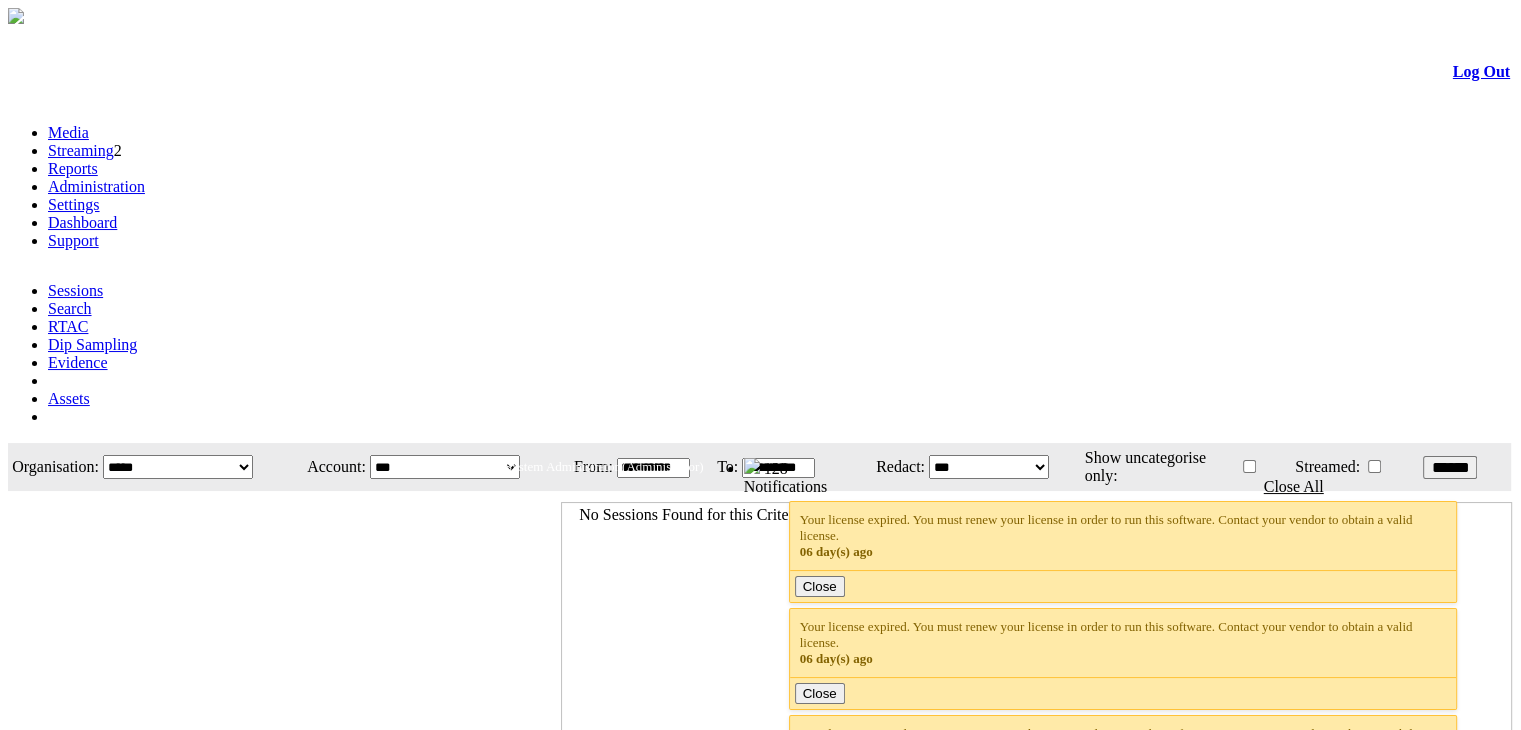 click on "Streaming" at bounding box center [81, 150] 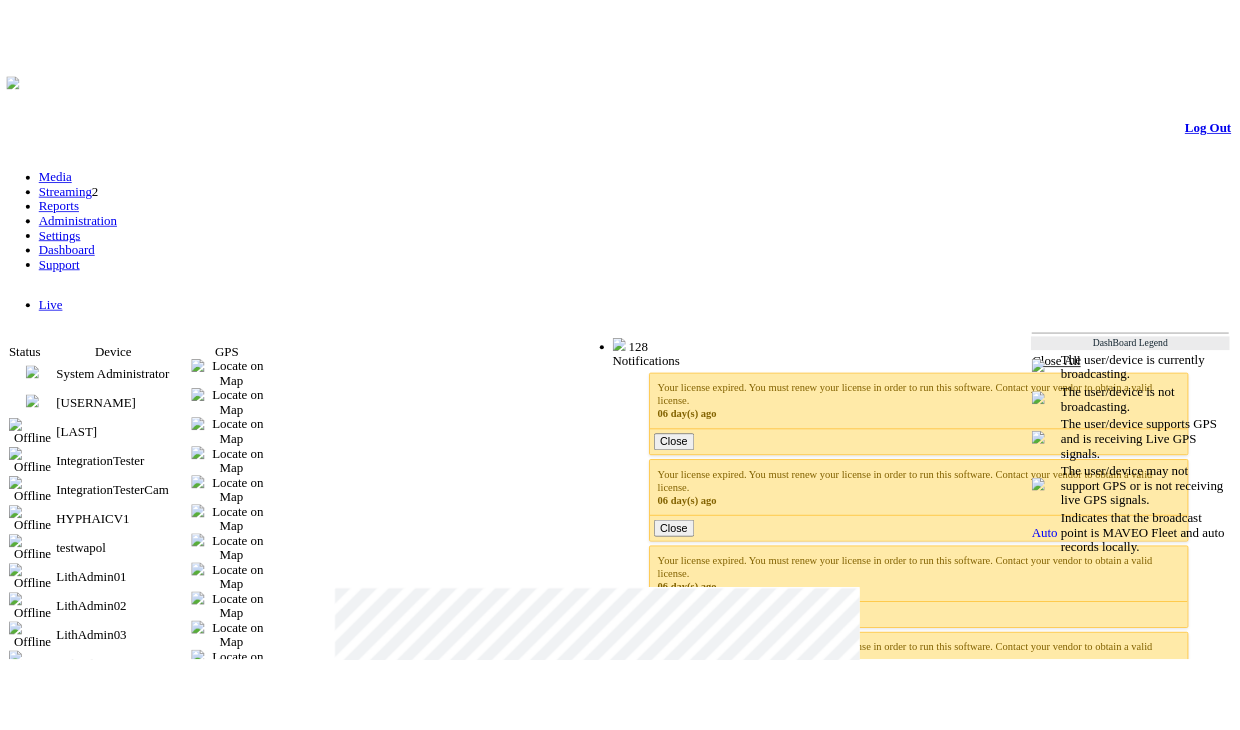 scroll, scrollTop: 0, scrollLeft: 0, axis: both 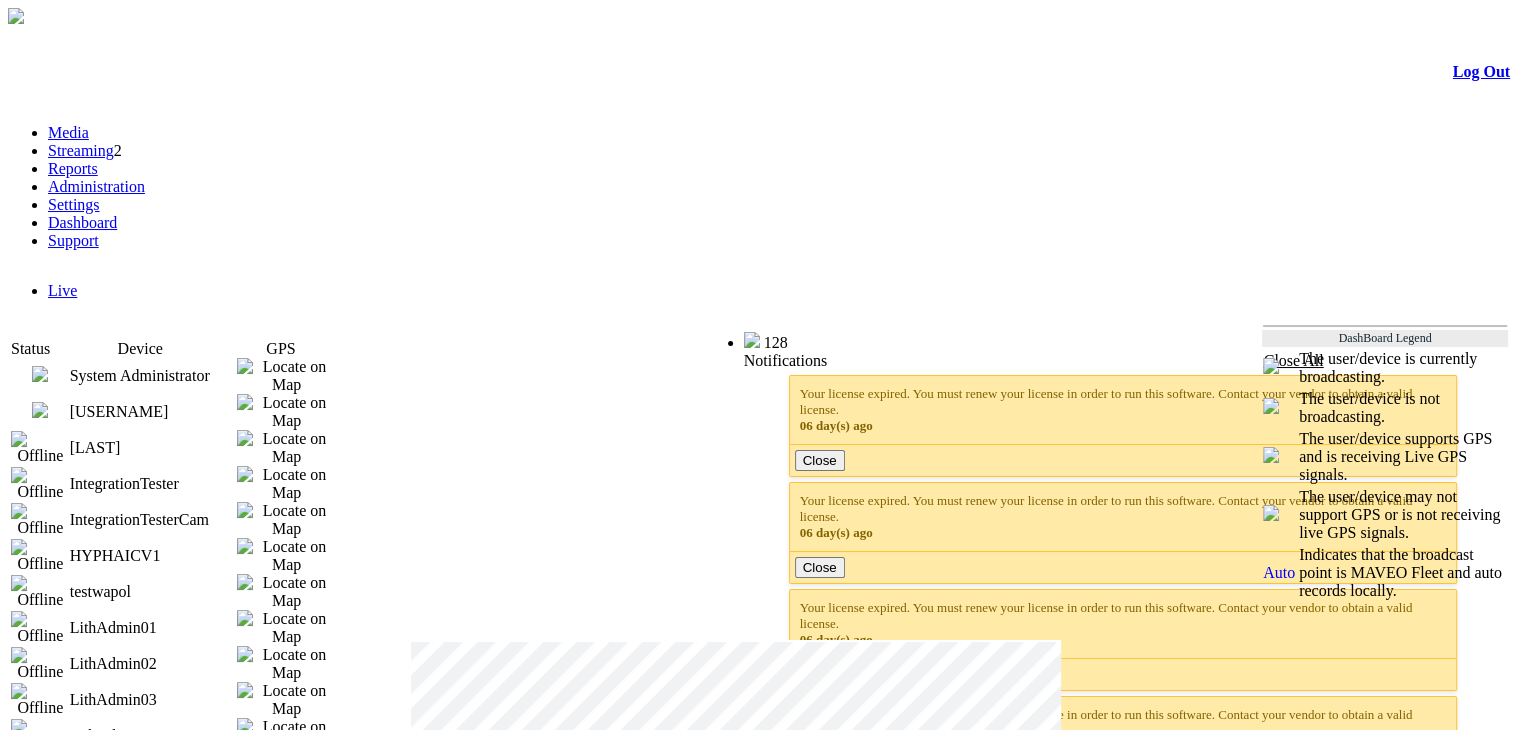 click at bounding box center [40, 410] 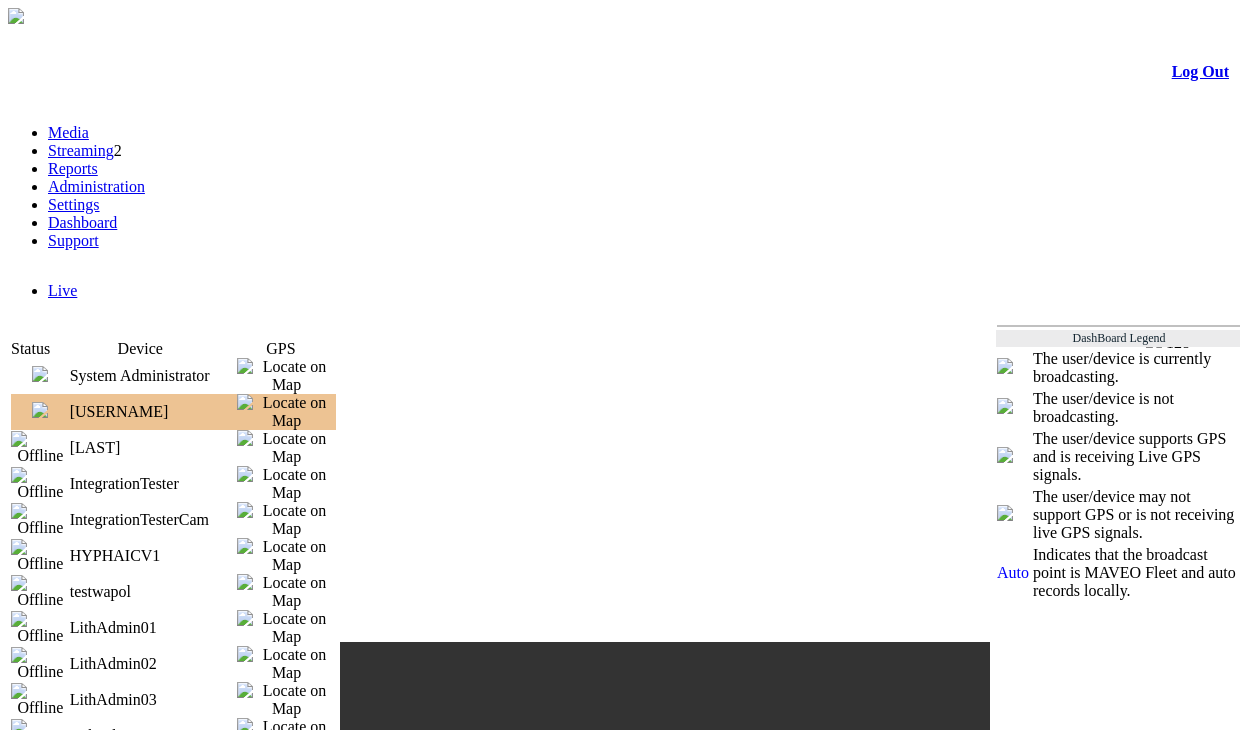 click at bounding box center (40, 374) 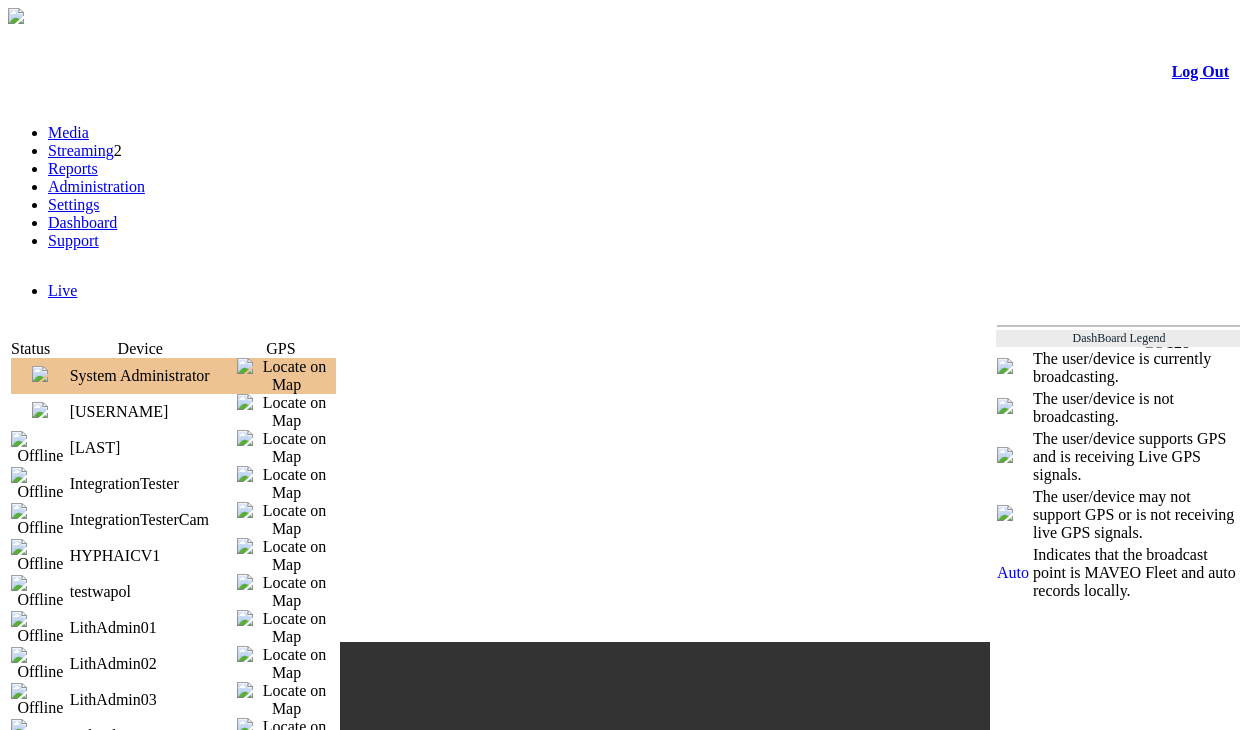 click at bounding box center [40, 410] 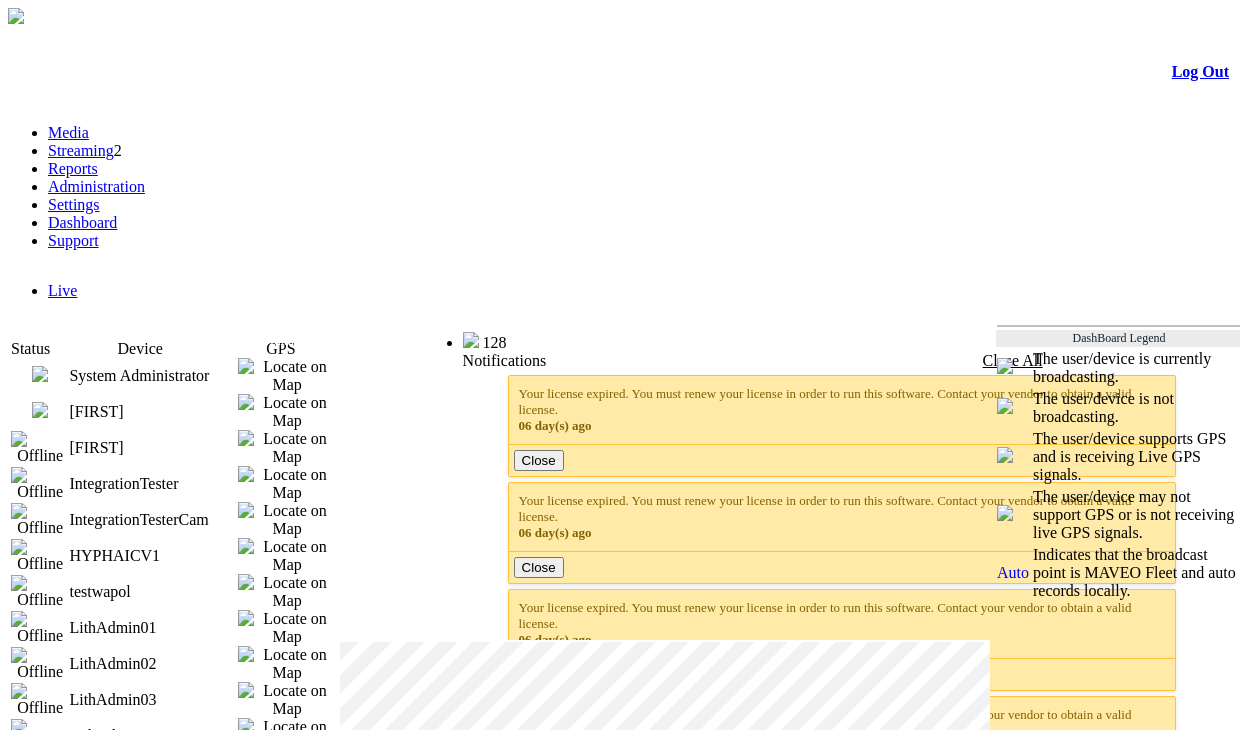 scroll, scrollTop: 0, scrollLeft: 0, axis: both 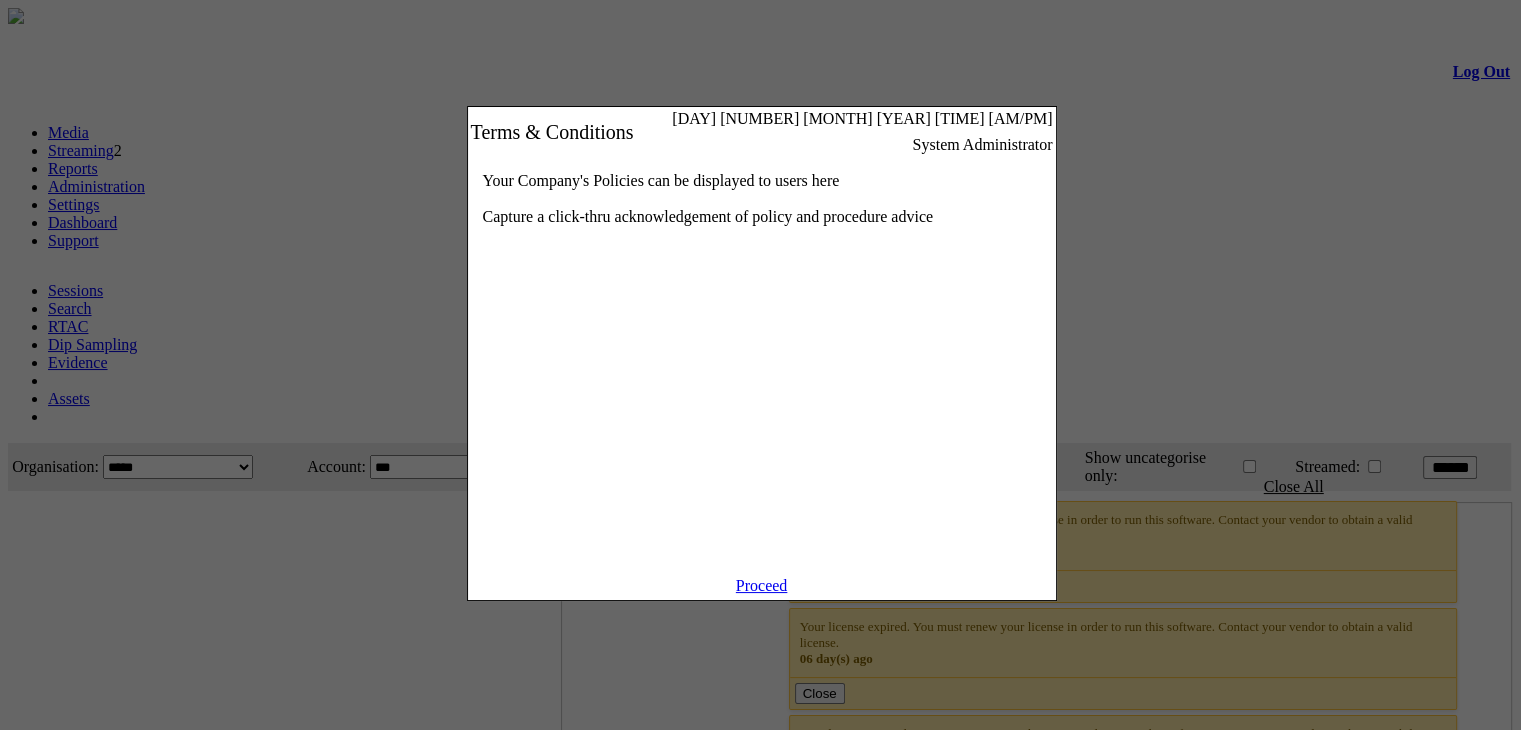 click on "Proceed" at bounding box center (762, 588) 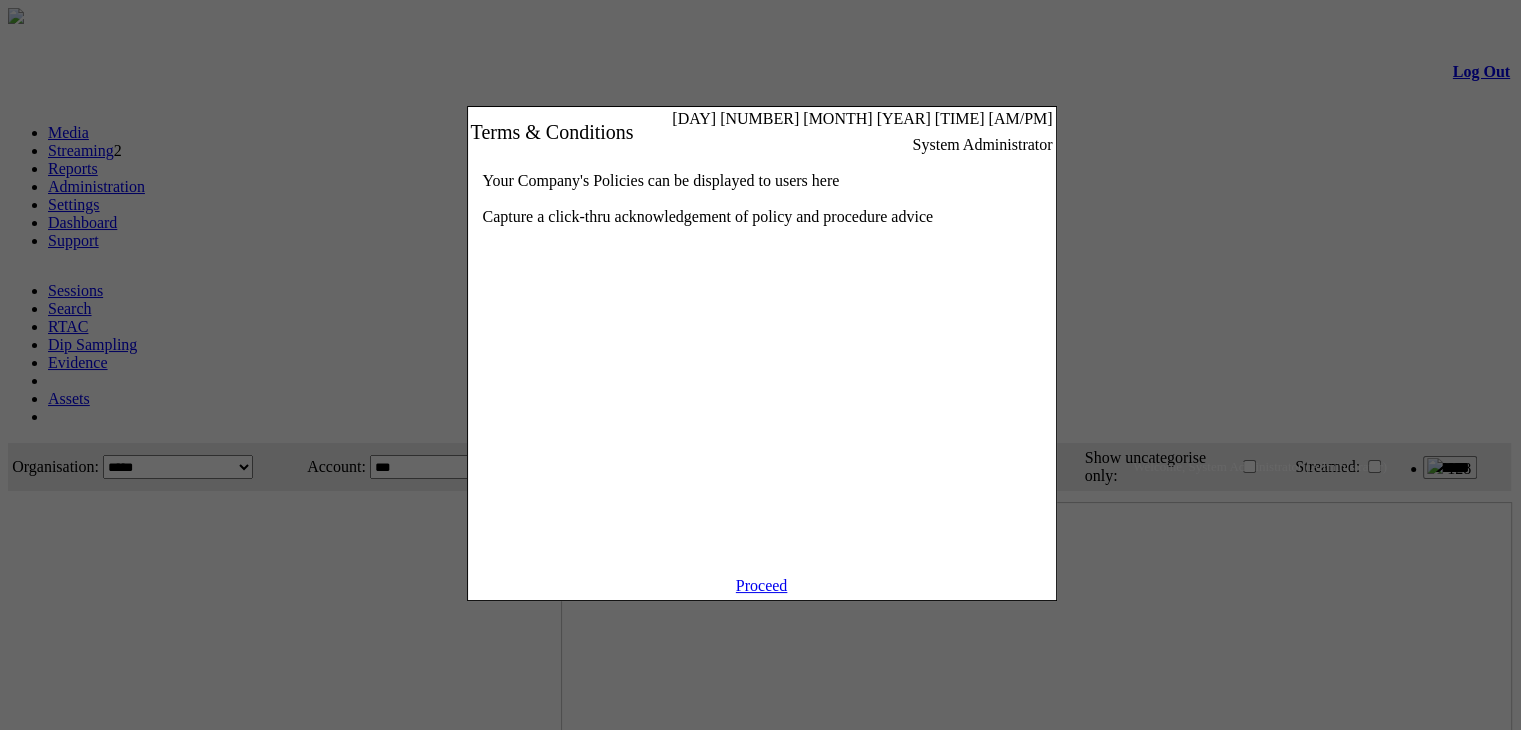 click on "Proceed" at bounding box center (762, 585) 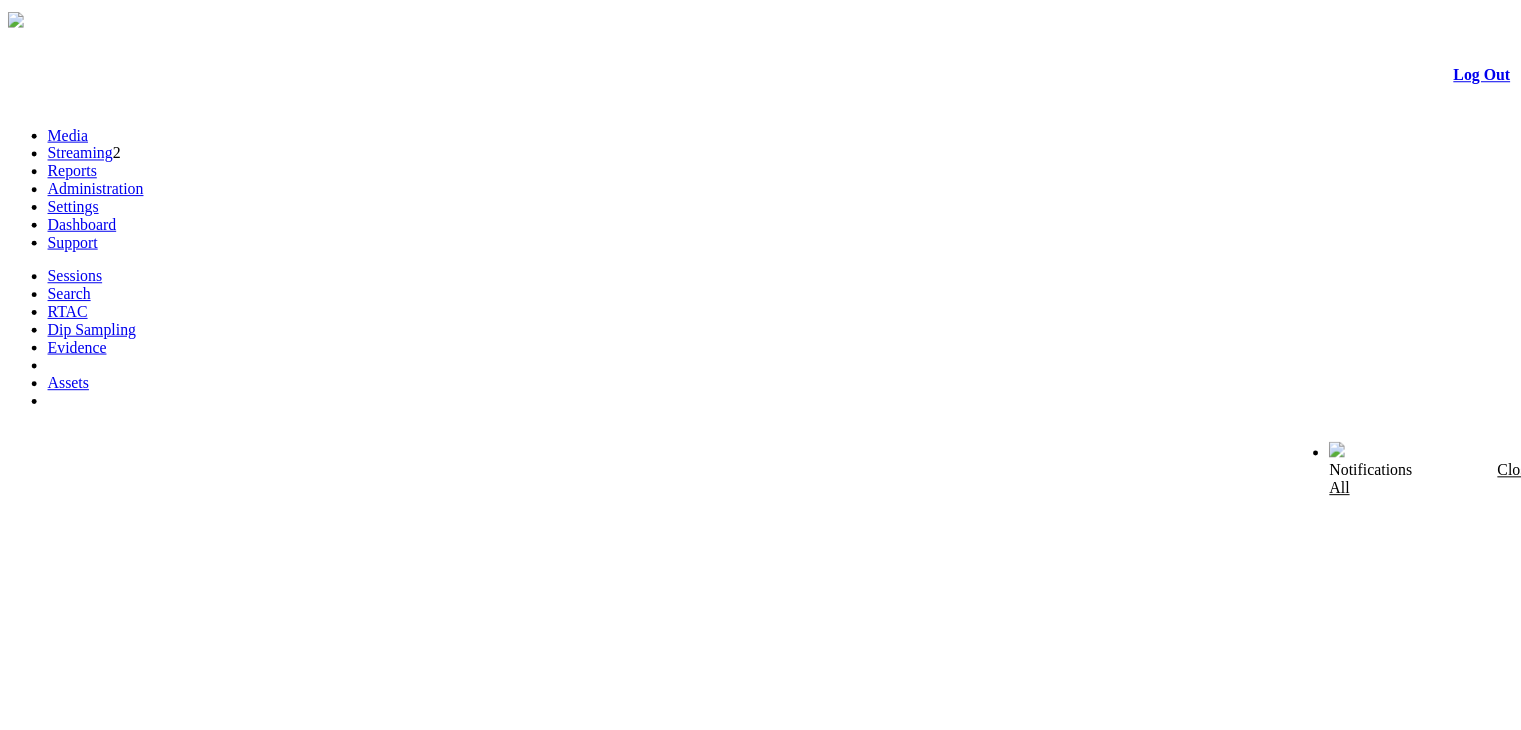 scroll, scrollTop: 0, scrollLeft: 0, axis: both 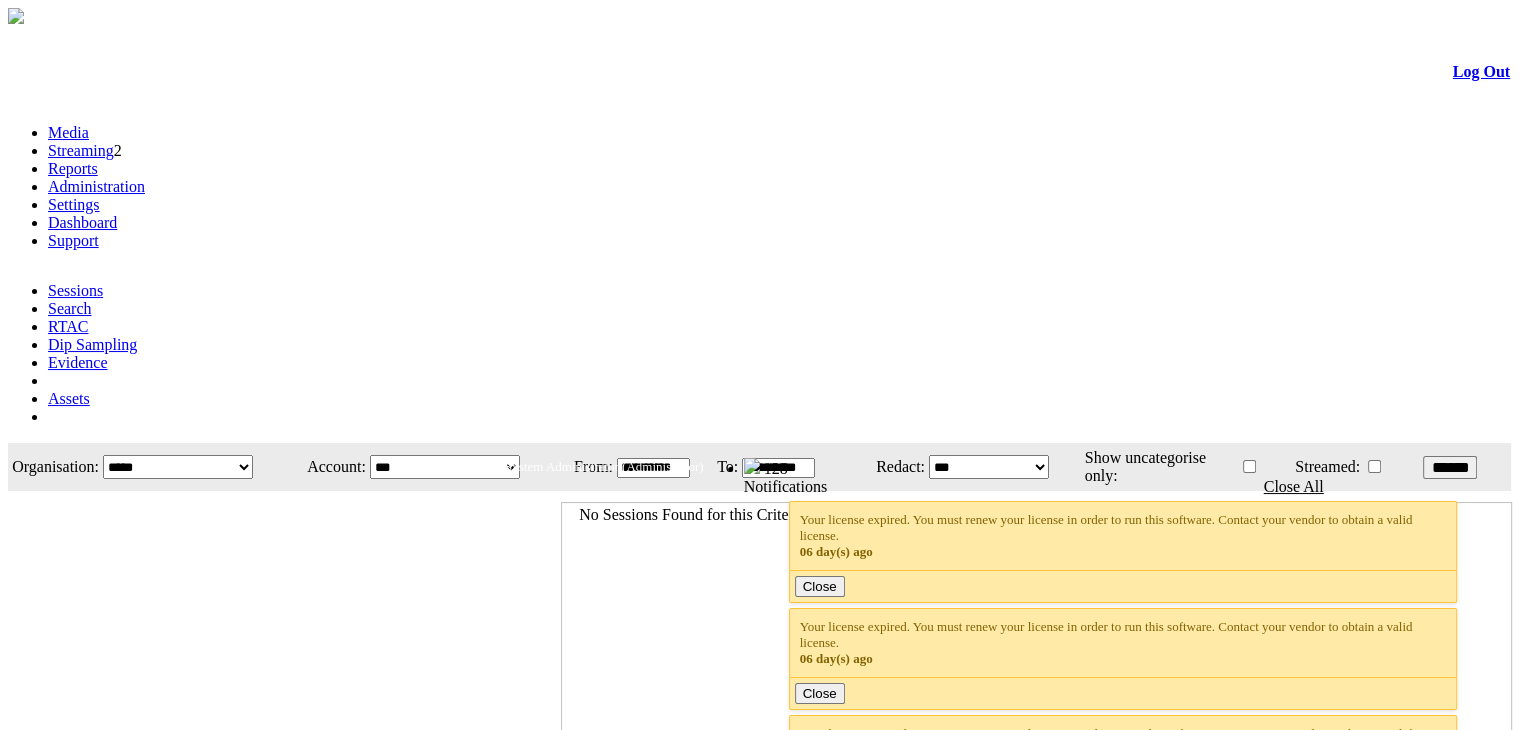 click on "Streaming" at bounding box center (81, 150) 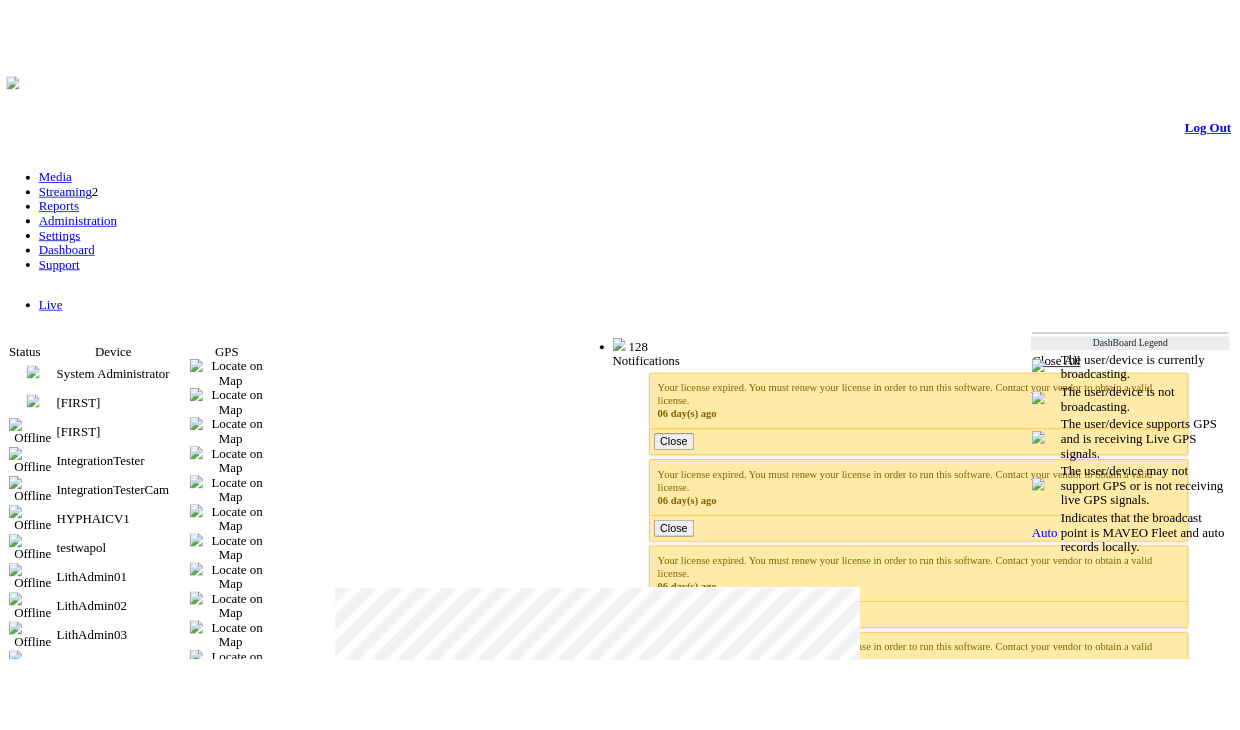 scroll, scrollTop: 0, scrollLeft: 0, axis: both 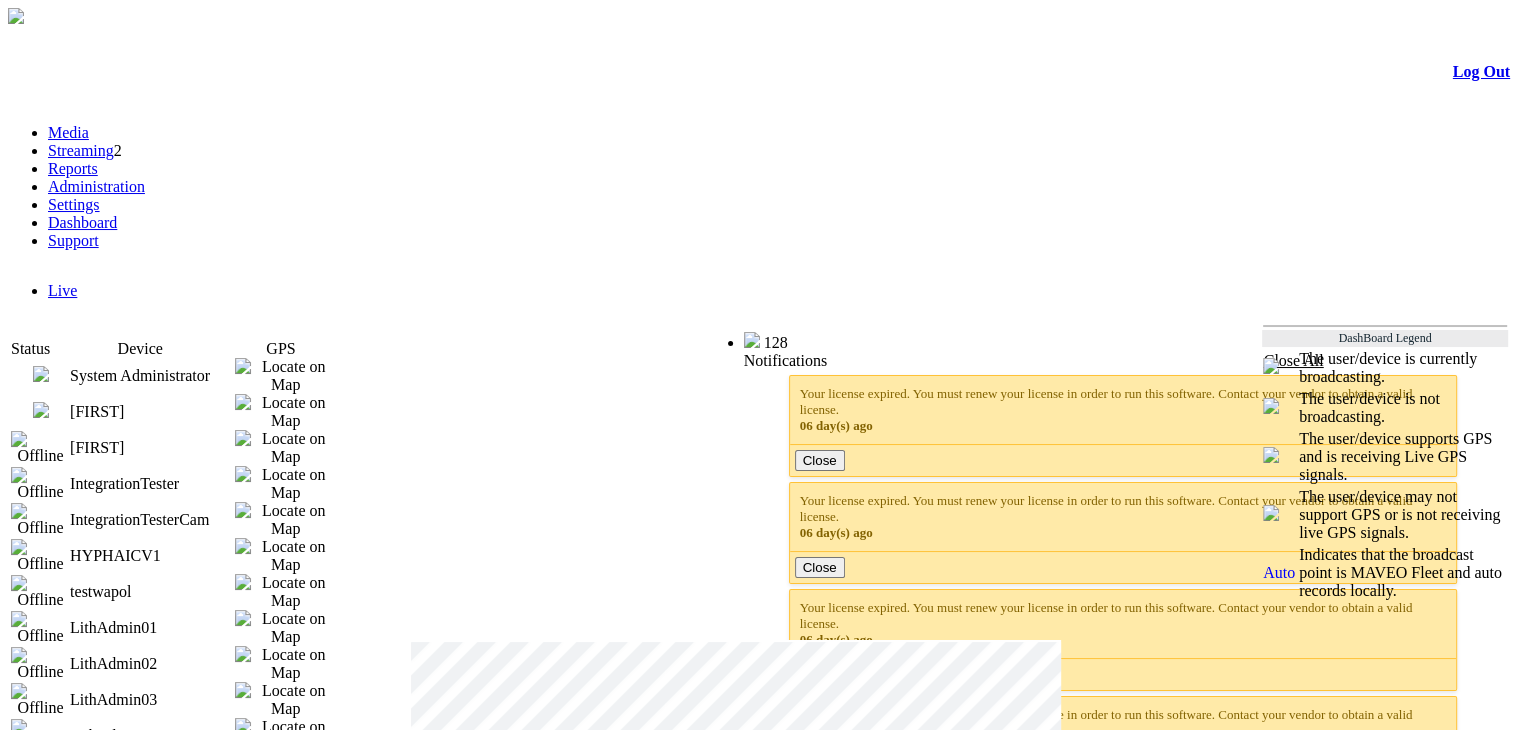 click at bounding box center [41, 410] 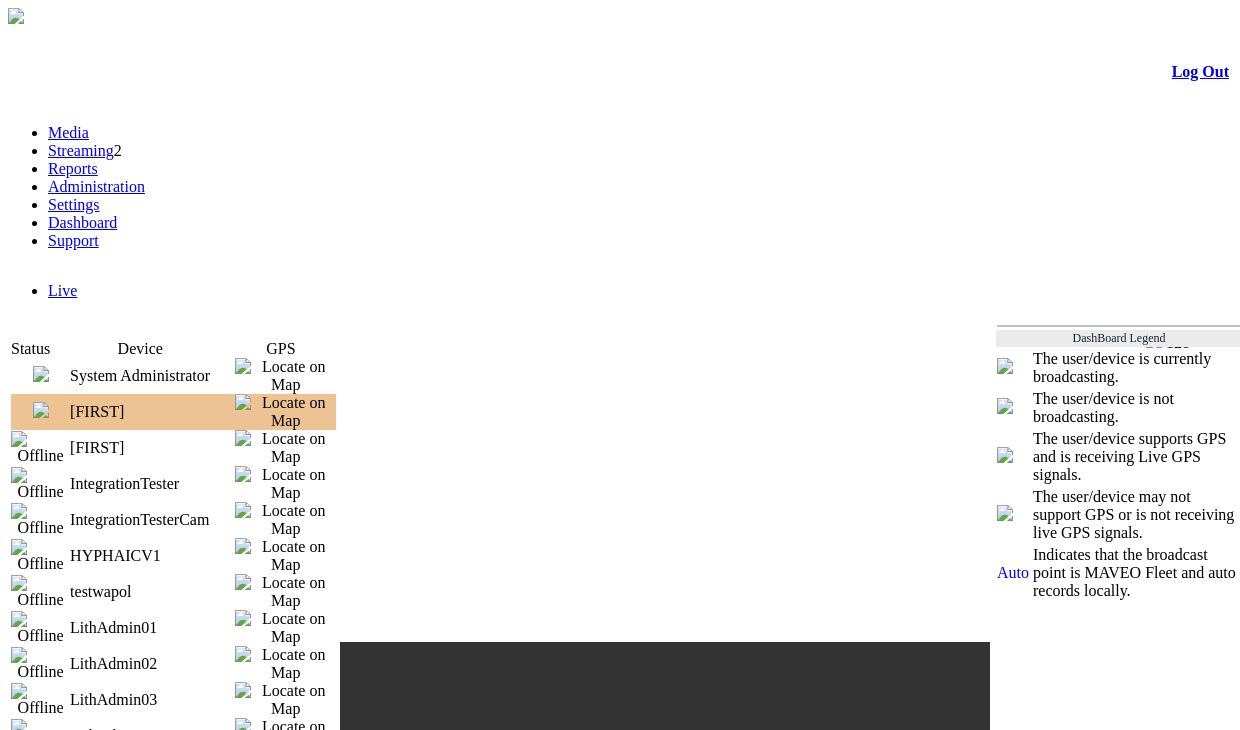 click at bounding box center [41, 374] 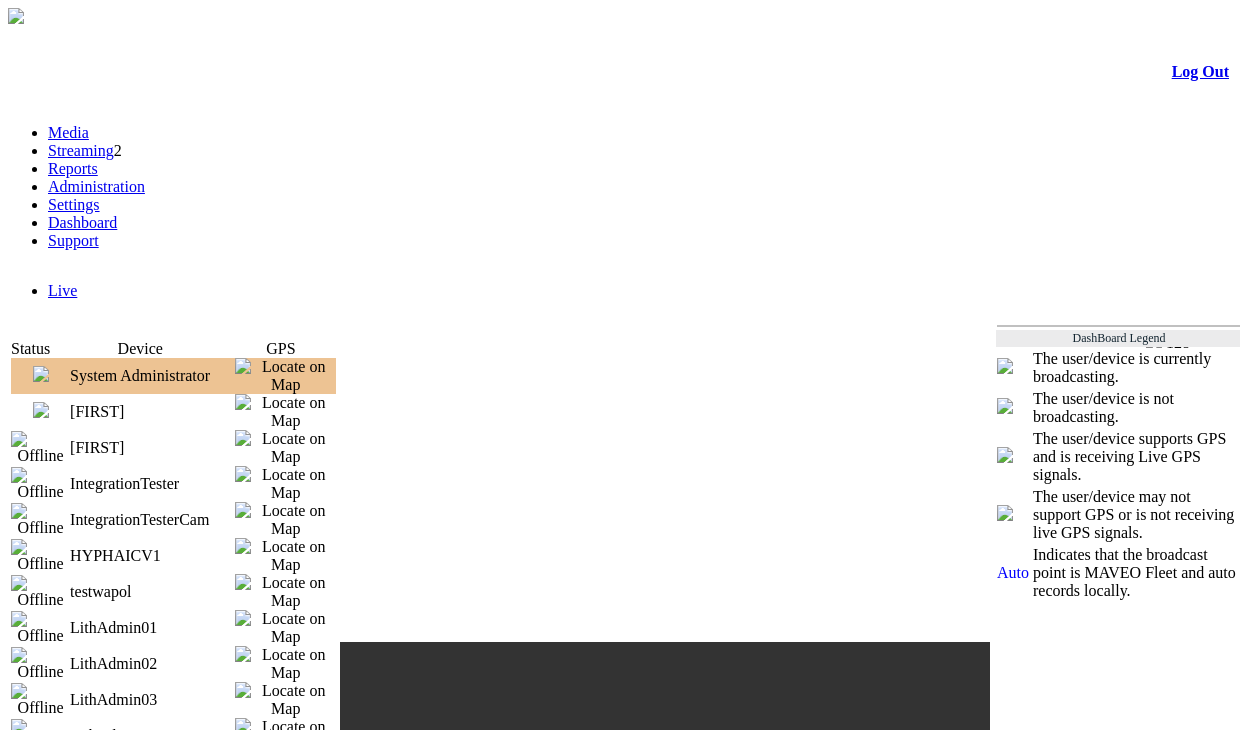 click at bounding box center (41, 410) 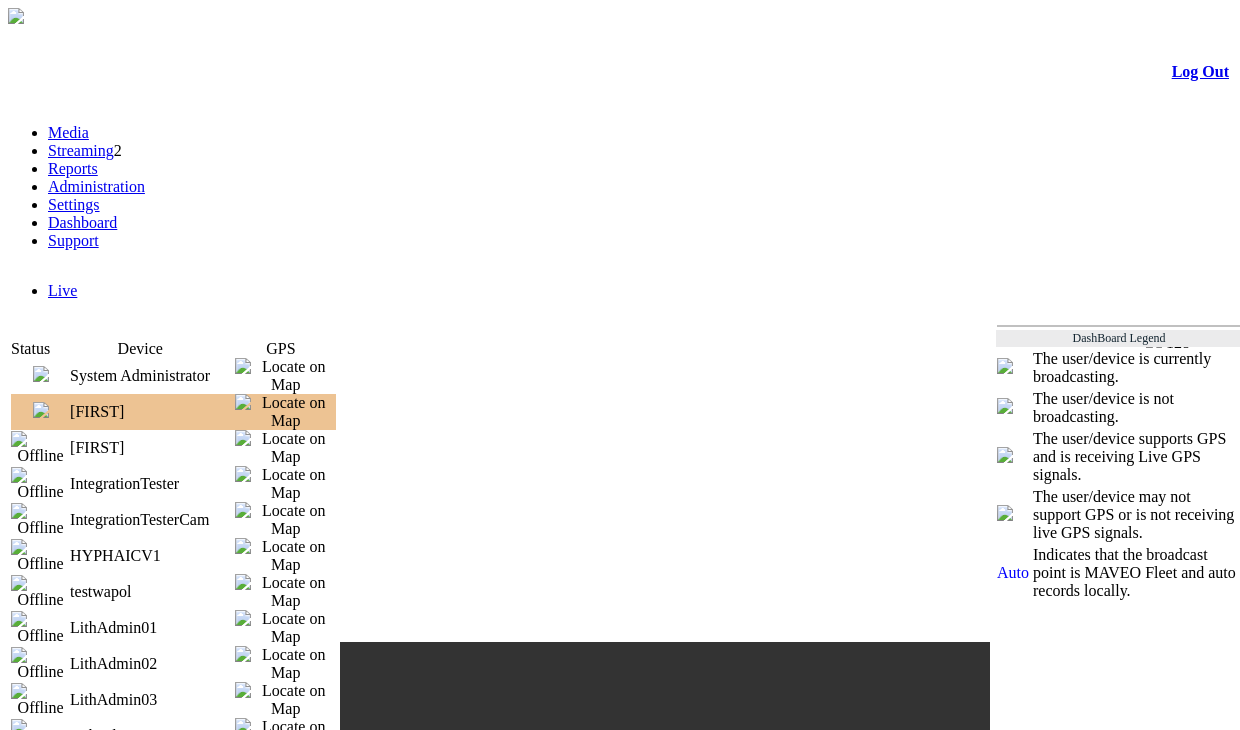 click at bounding box center (41, 410) 